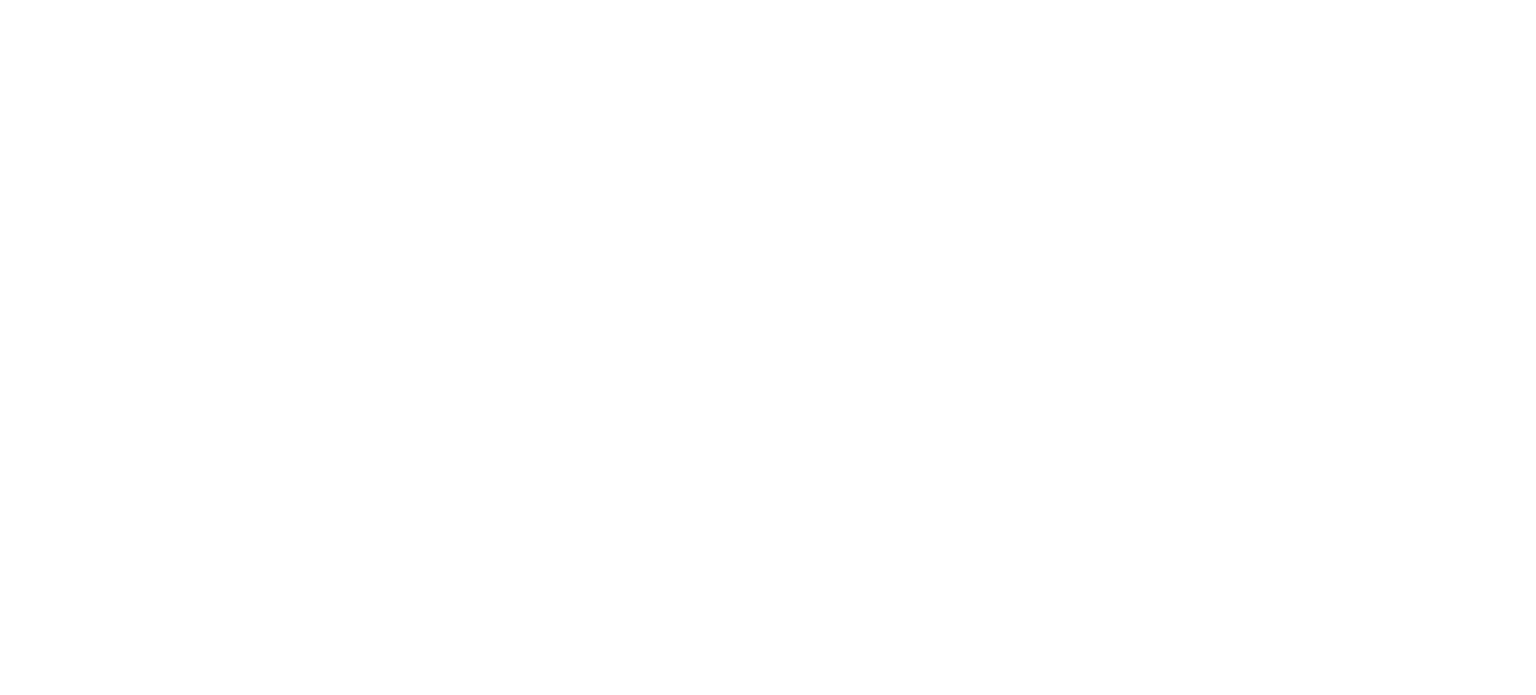 scroll, scrollTop: 0, scrollLeft: 0, axis: both 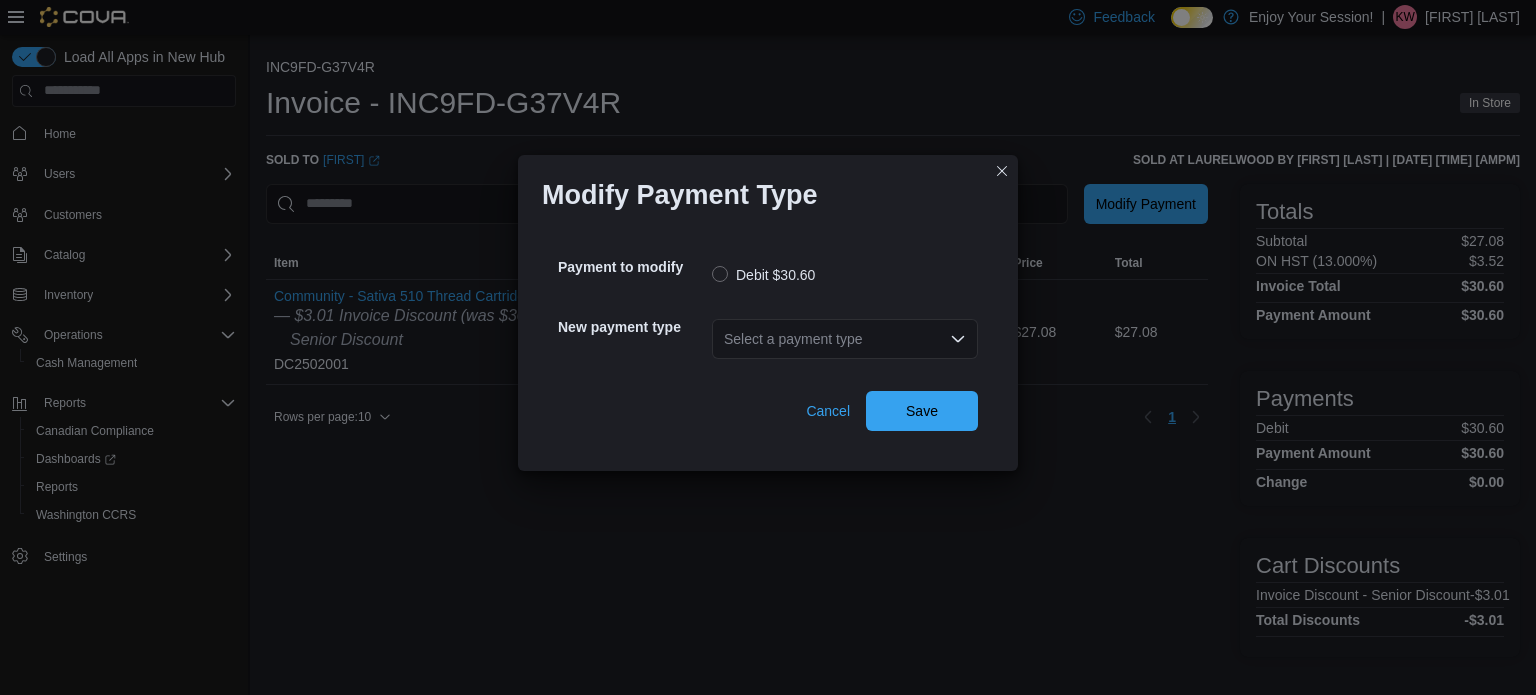 click on "Select a payment type" at bounding box center [845, 339] 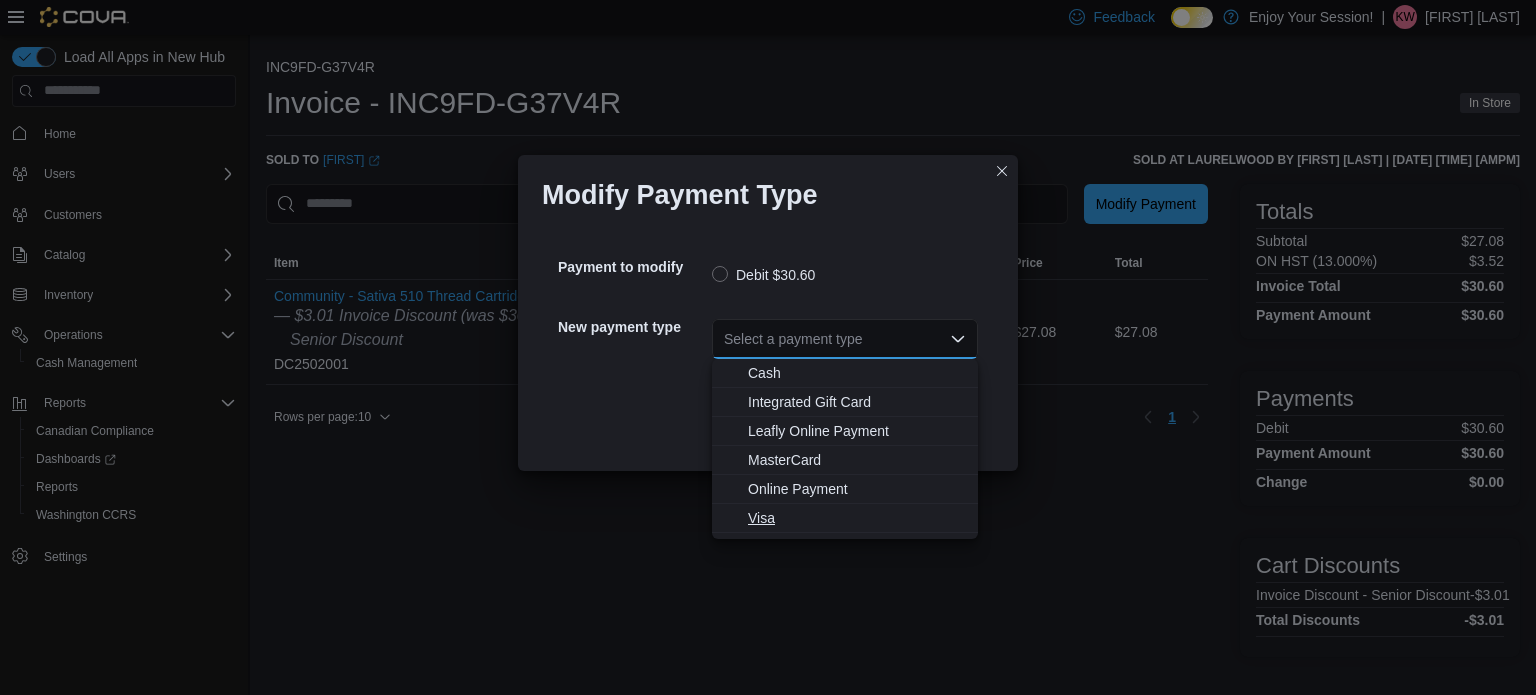 click on "Visa" at bounding box center [857, 518] 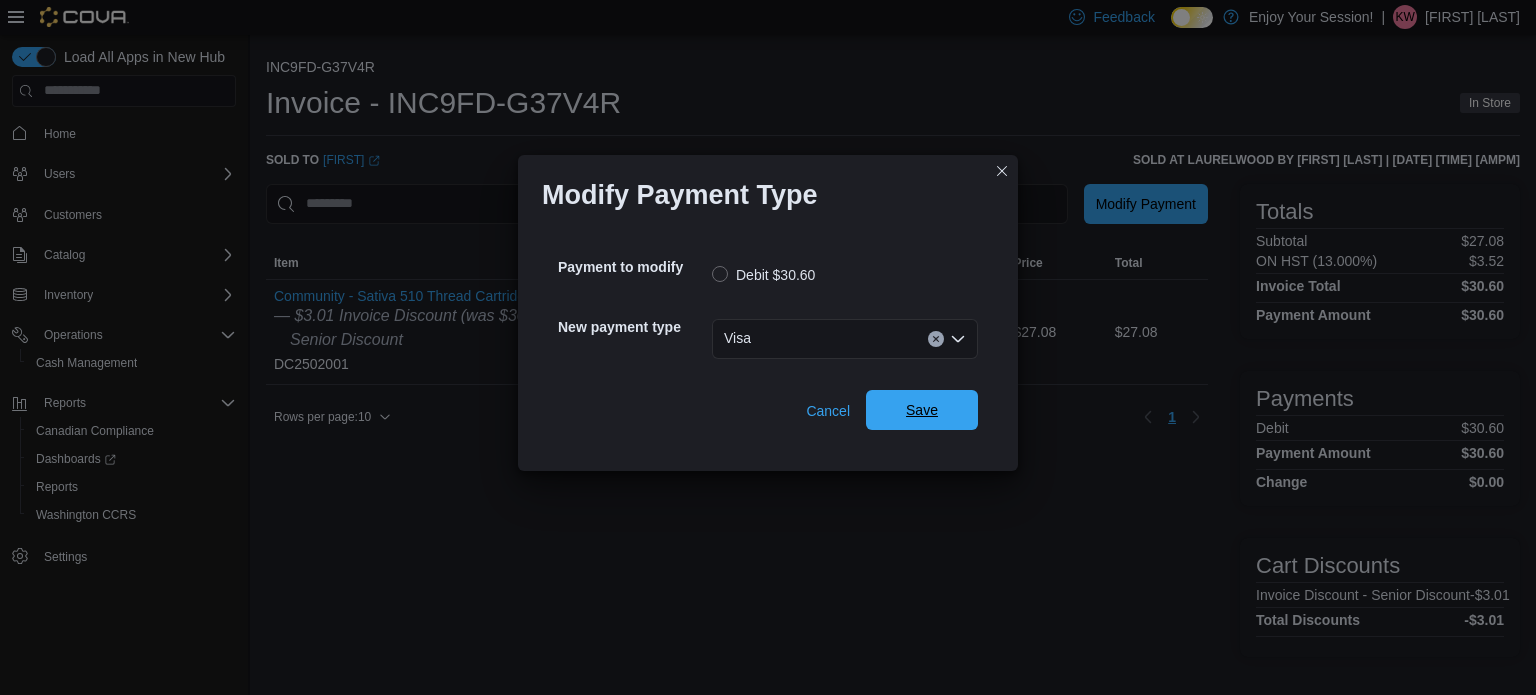 click on "Save" at bounding box center (922, 410) 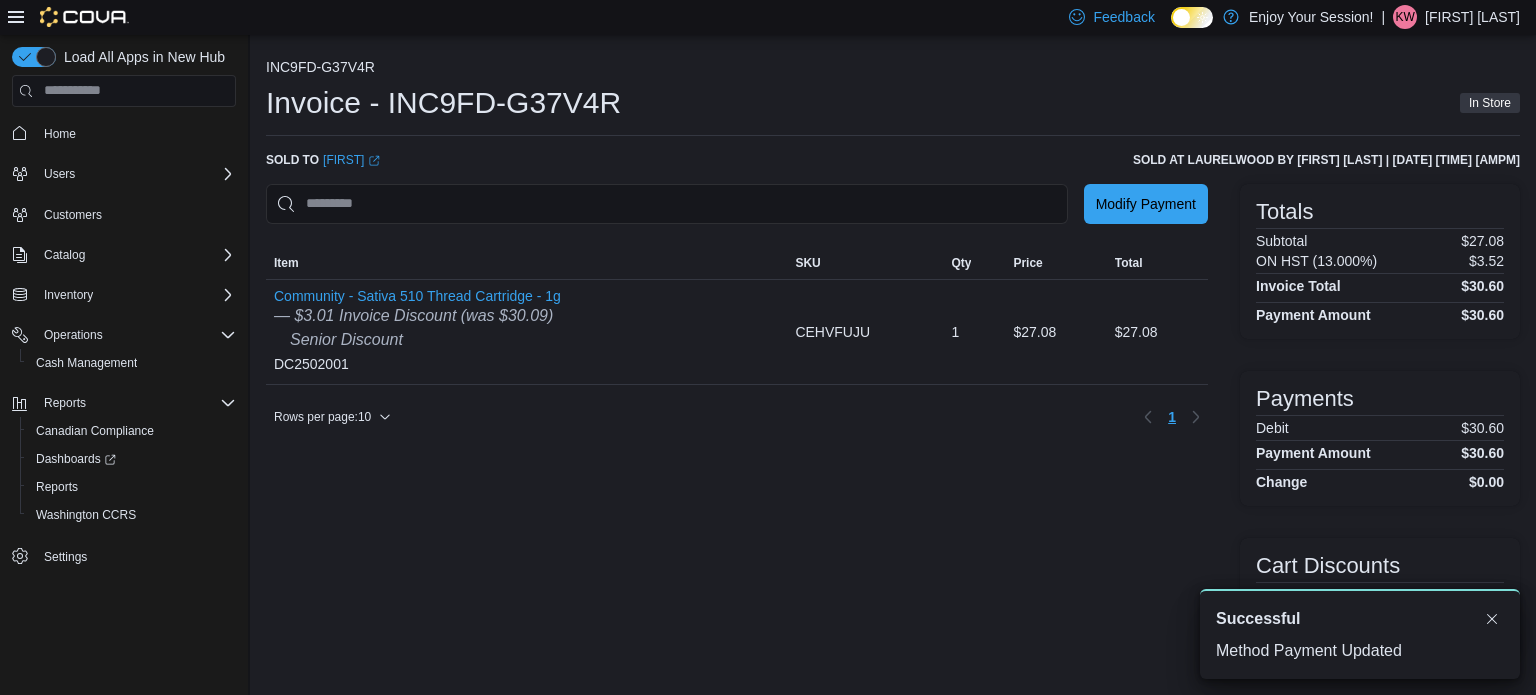 scroll, scrollTop: 0, scrollLeft: 0, axis: both 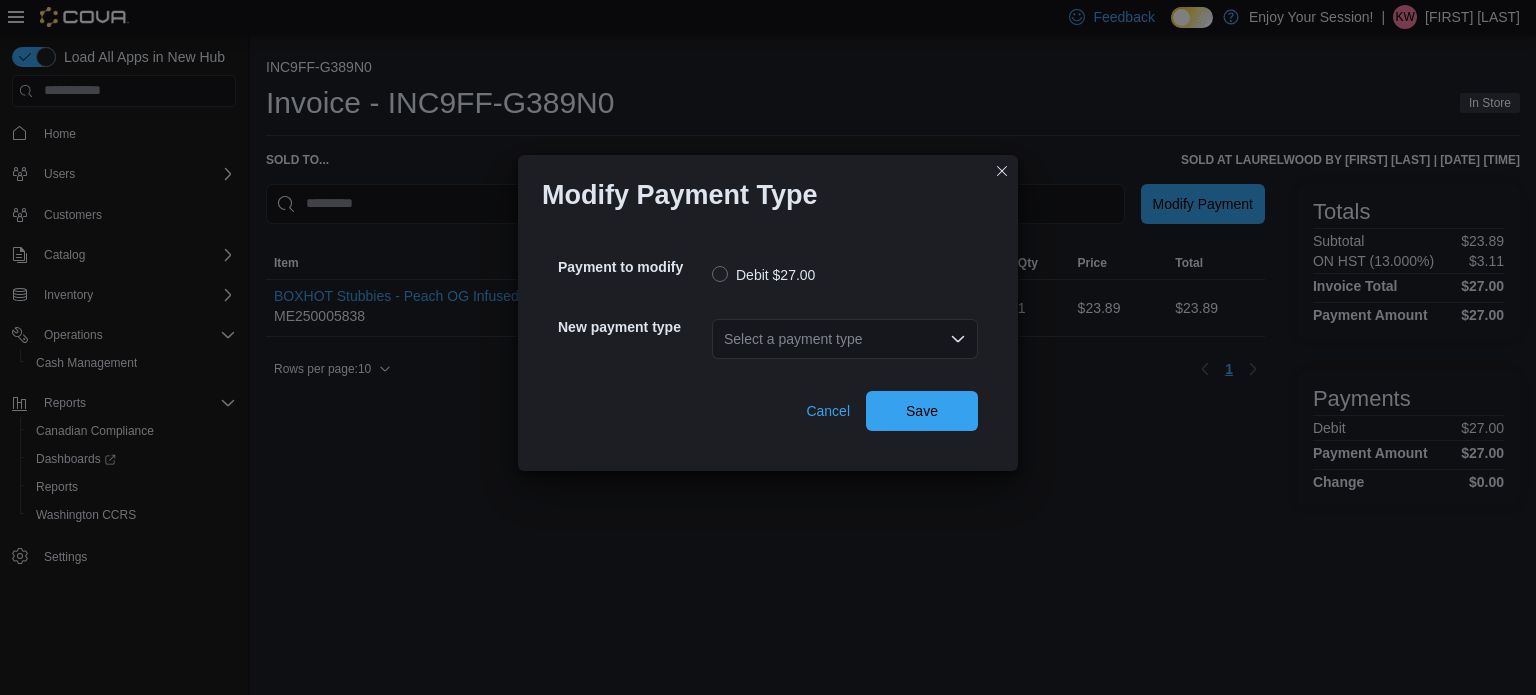 click on "Select a payment type" at bounding box center [845, 339] 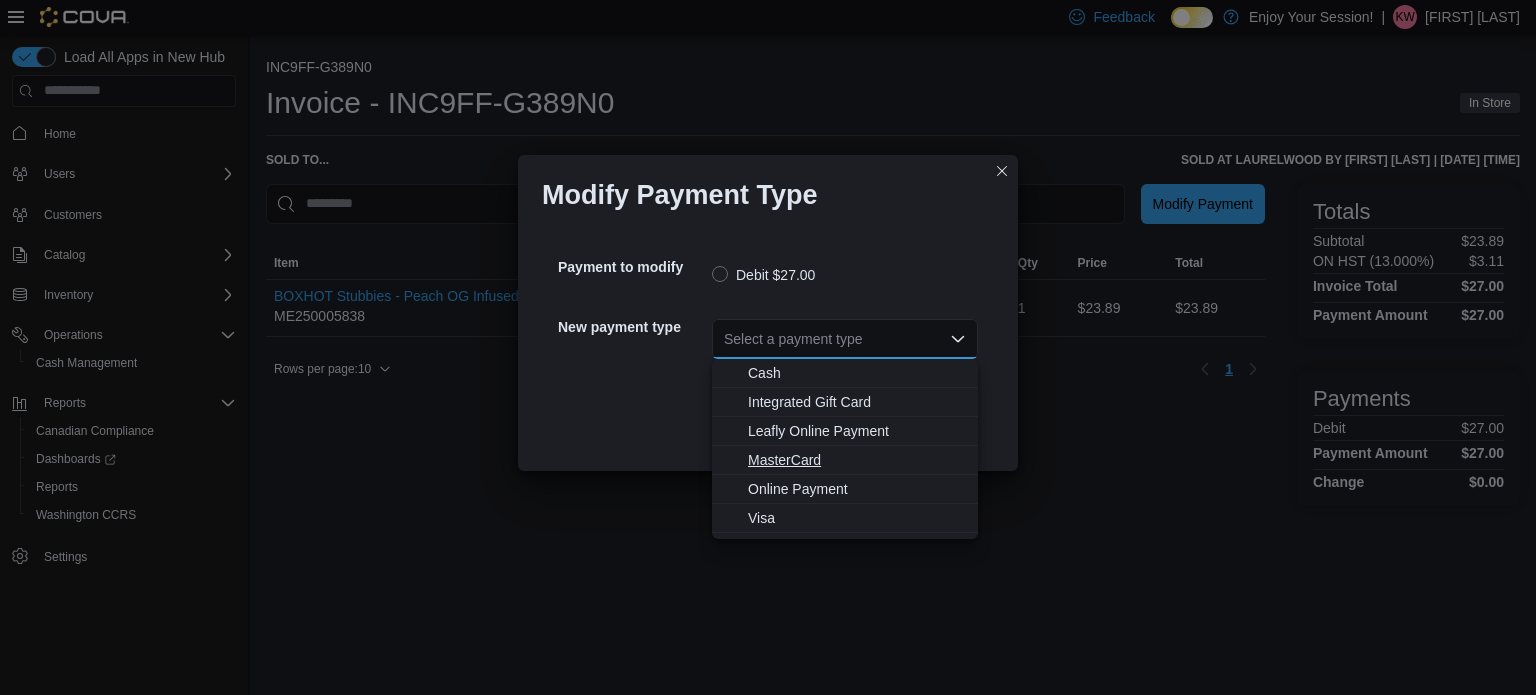 click on "MasterCard" at bounding box center (857, 460) 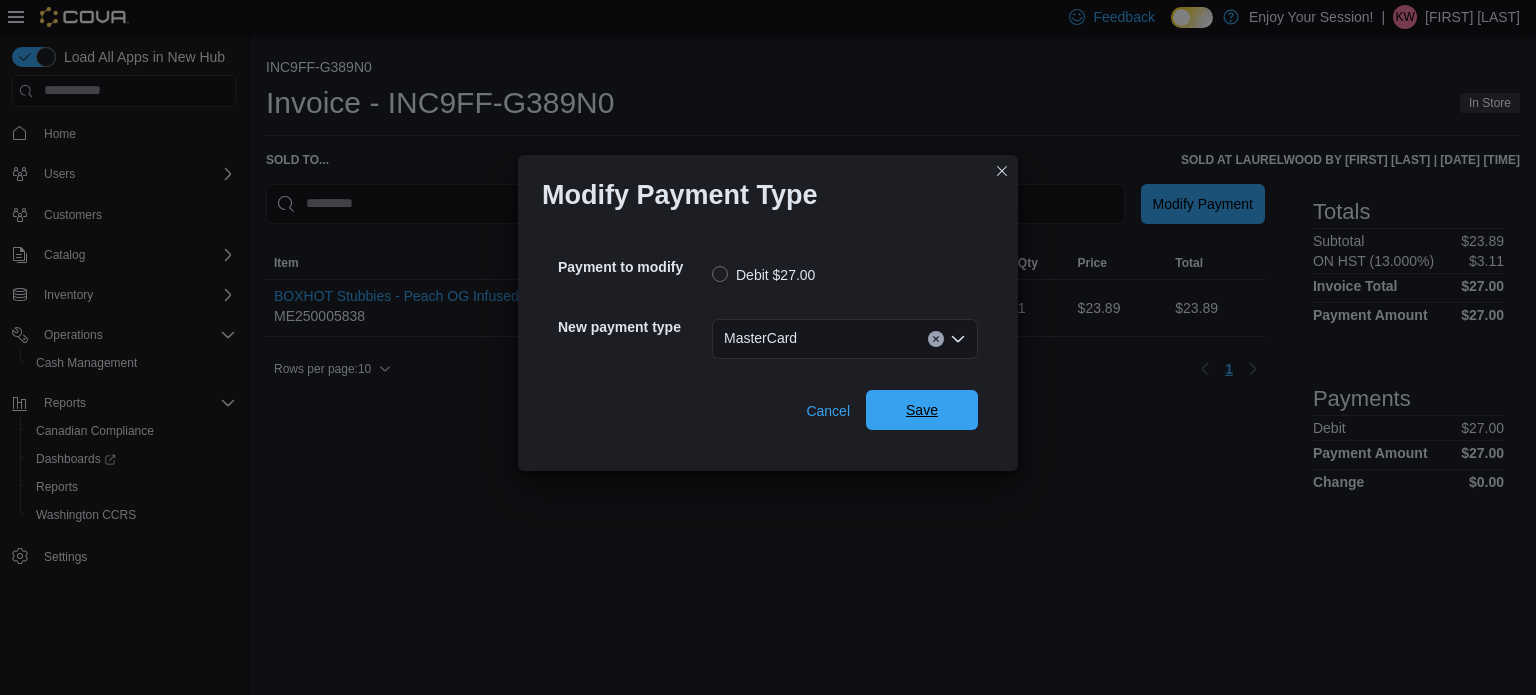 click on "Save" at bounding box center (922, 410) 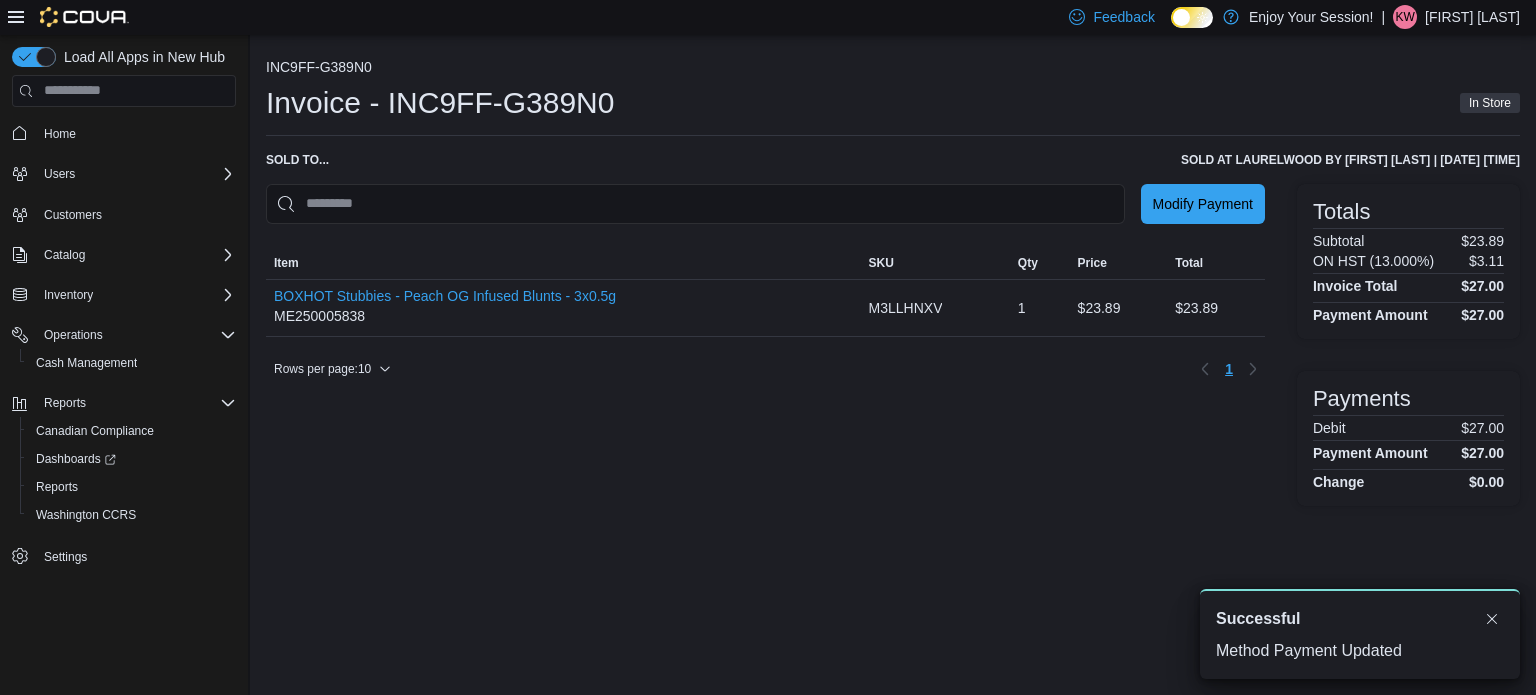 scroll, scrollTop: 0, scrollLeft: 0, axis: both 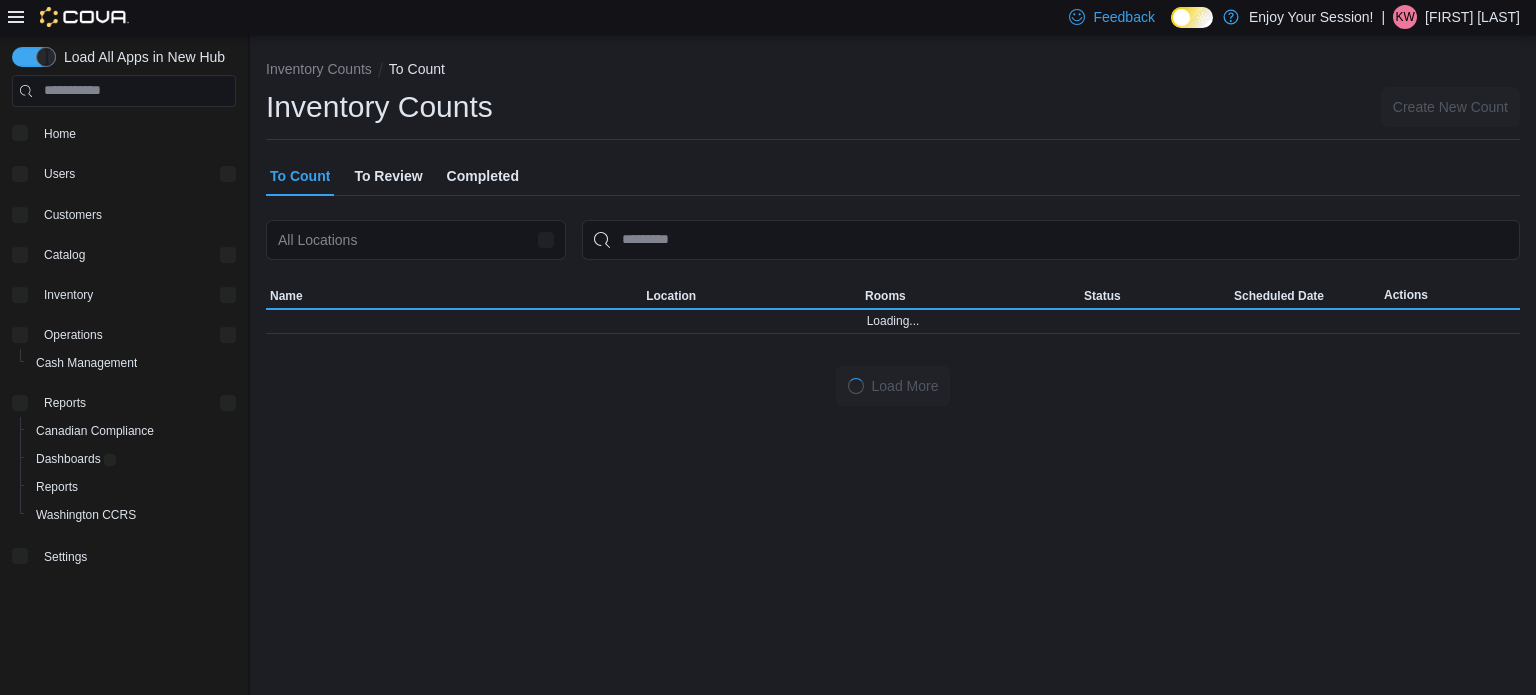 click 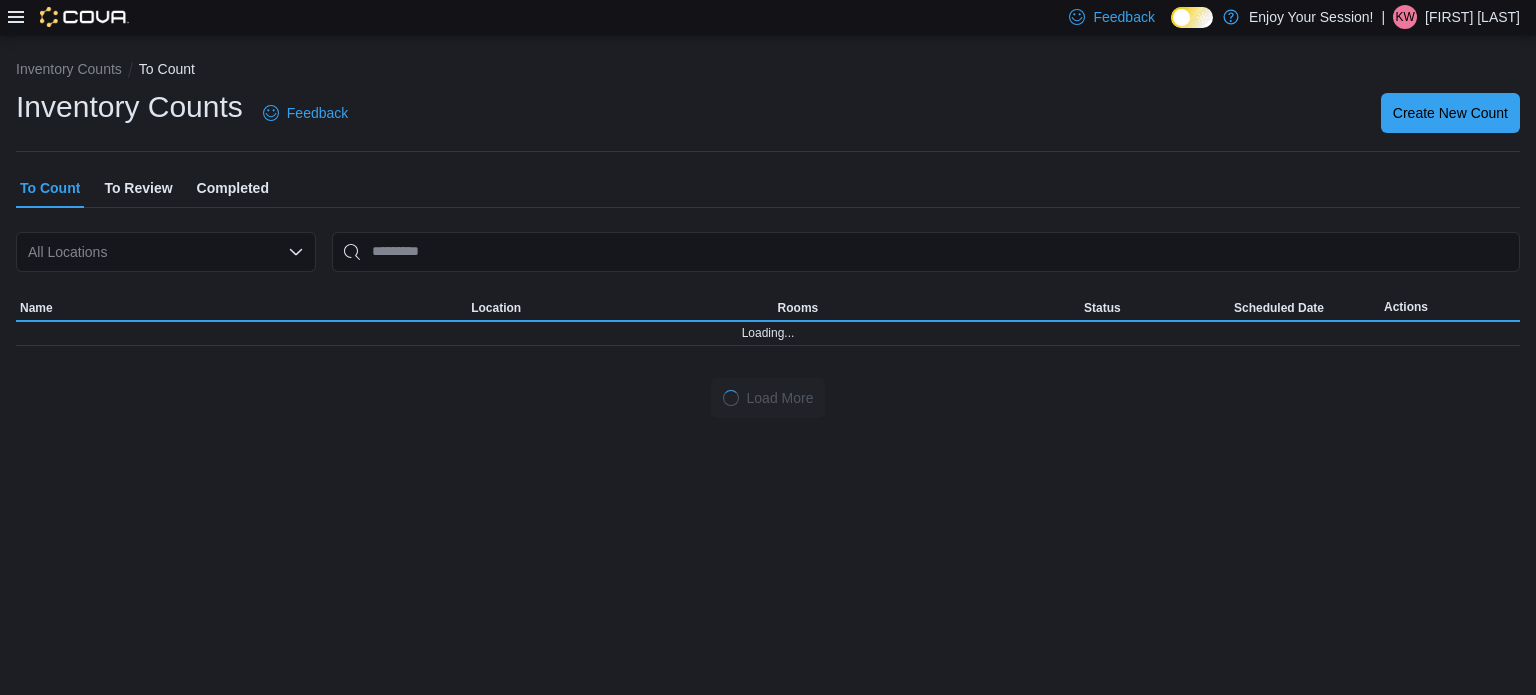click 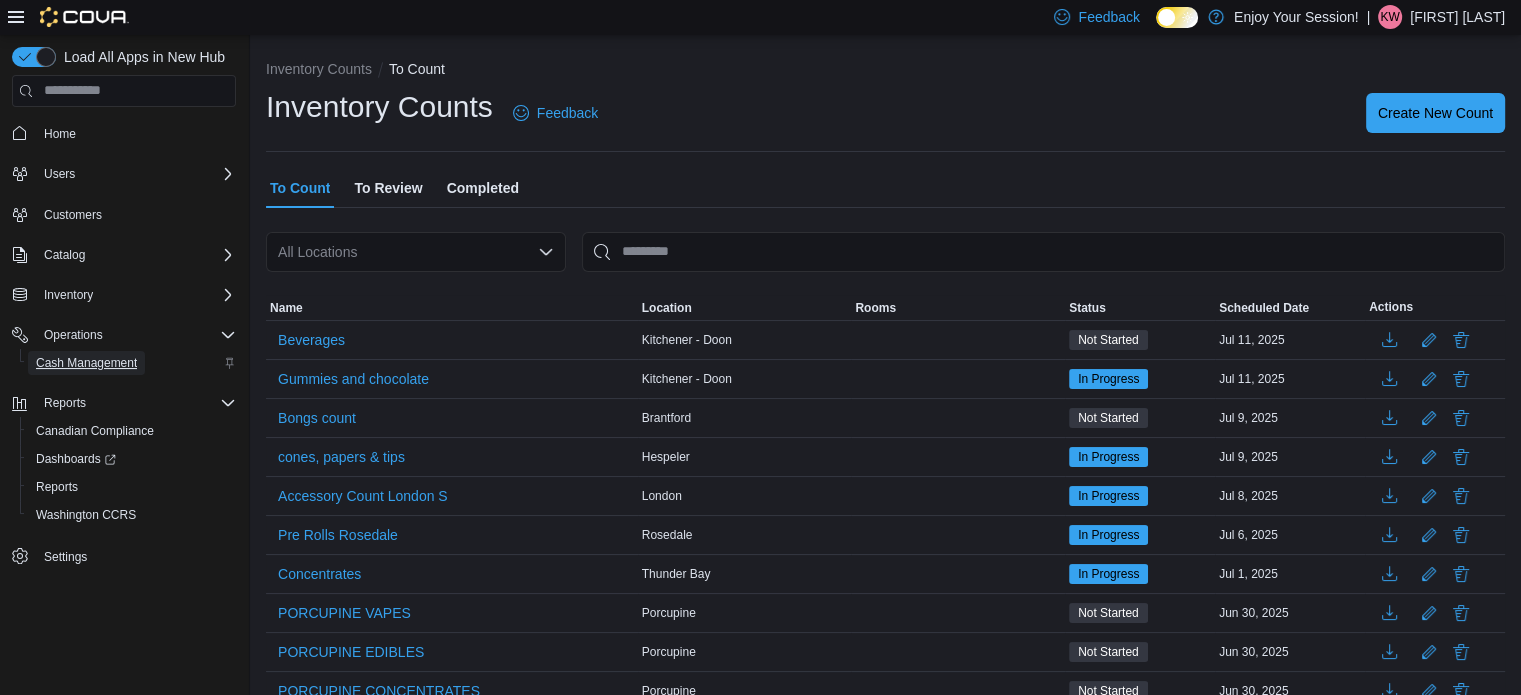 click on "Cash Management" at bounding box center (86, 363) 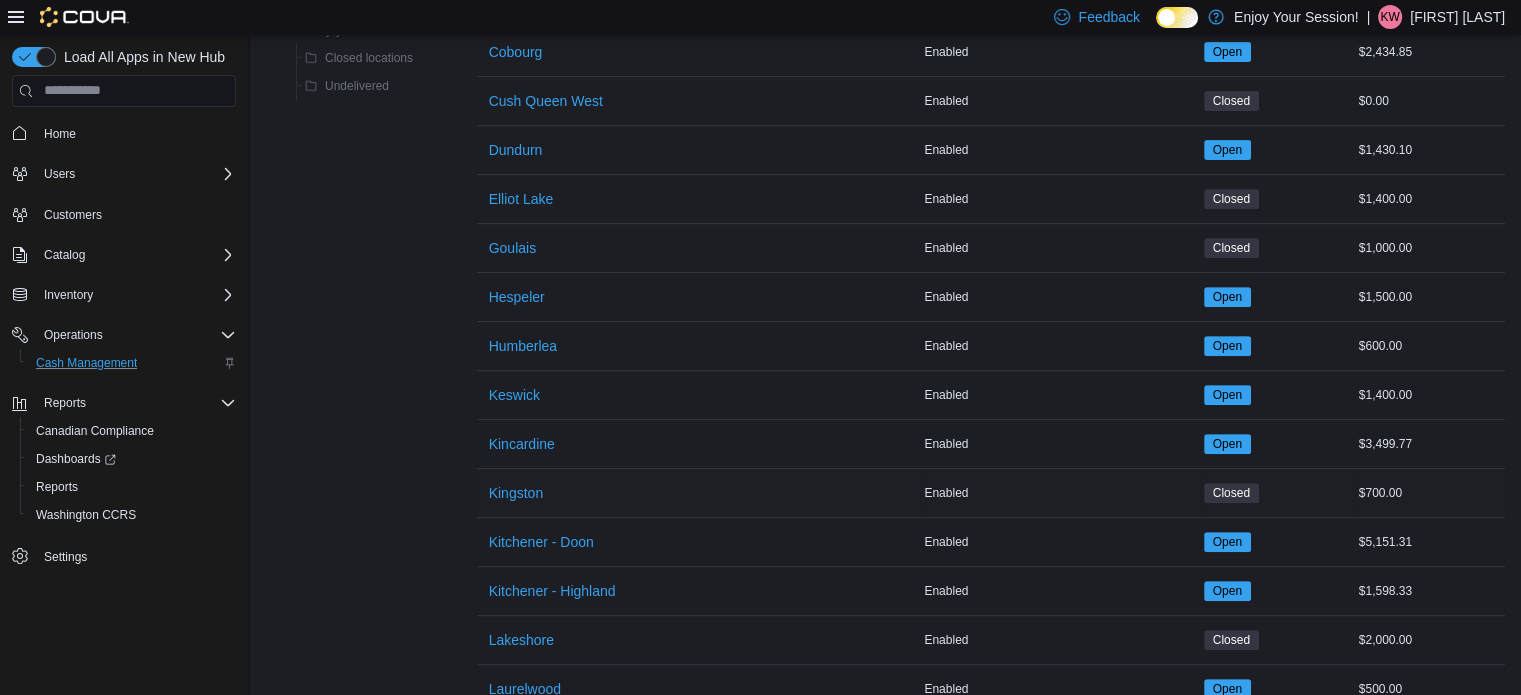 scroll, scrollTop: 774, scrollLeft: 0, axis: vertical 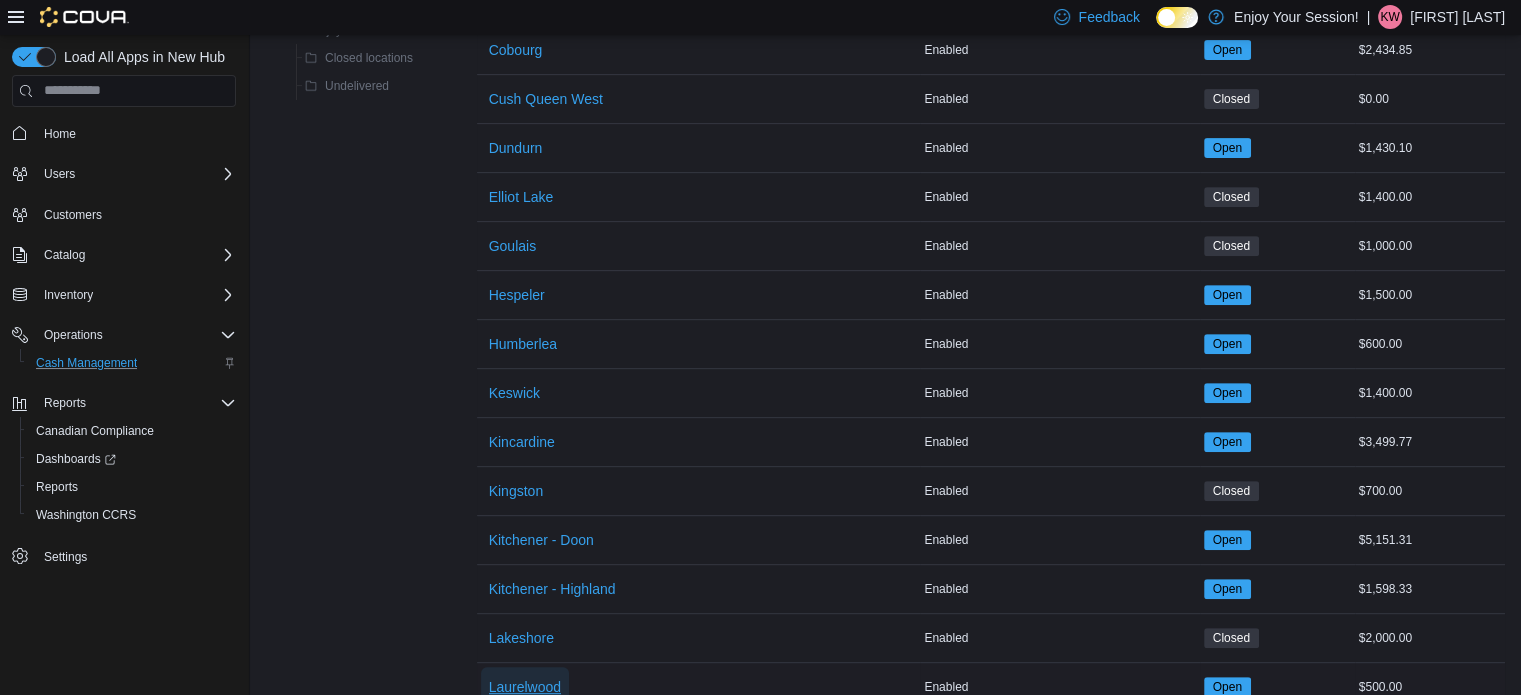 click on "Laurelwood" at bounding box center [525, 687] 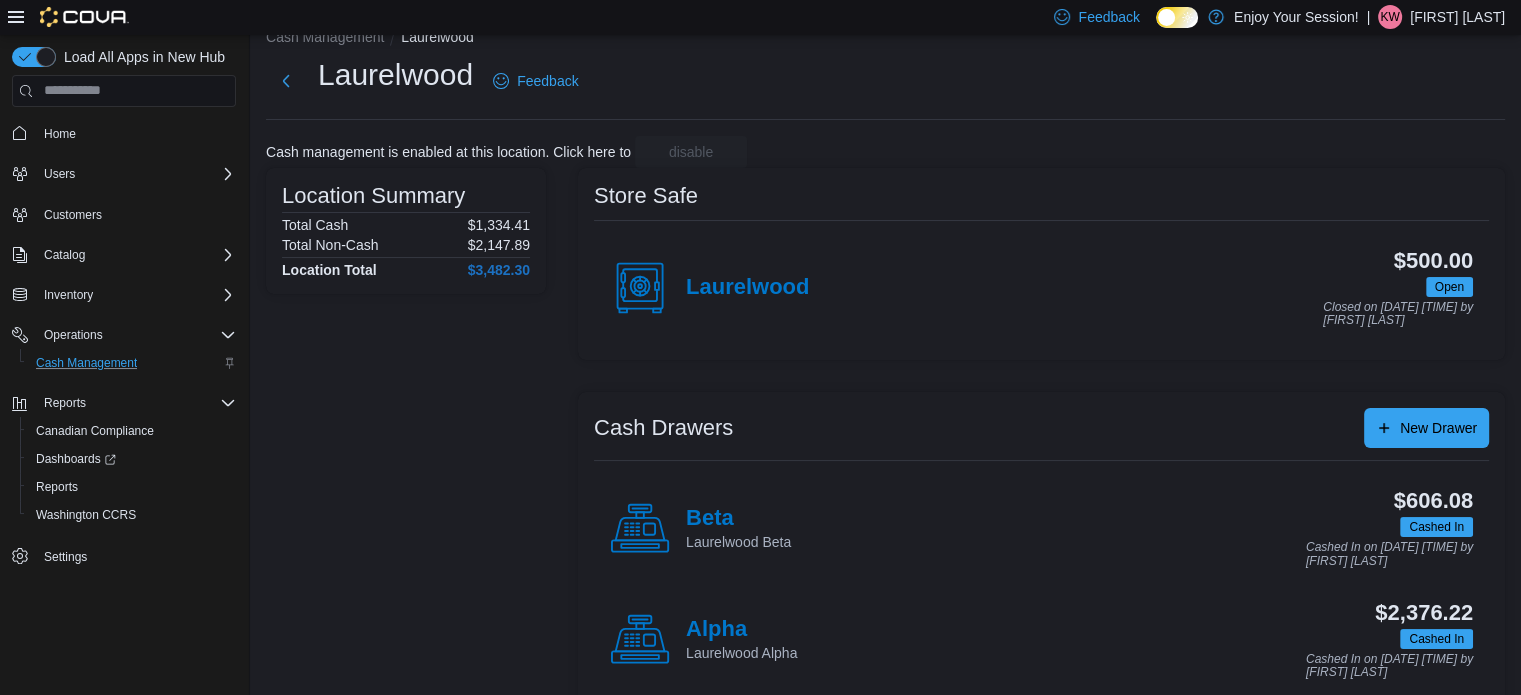 scroll, scrollTop: 64, scrollLeft: 0, axis: vertical 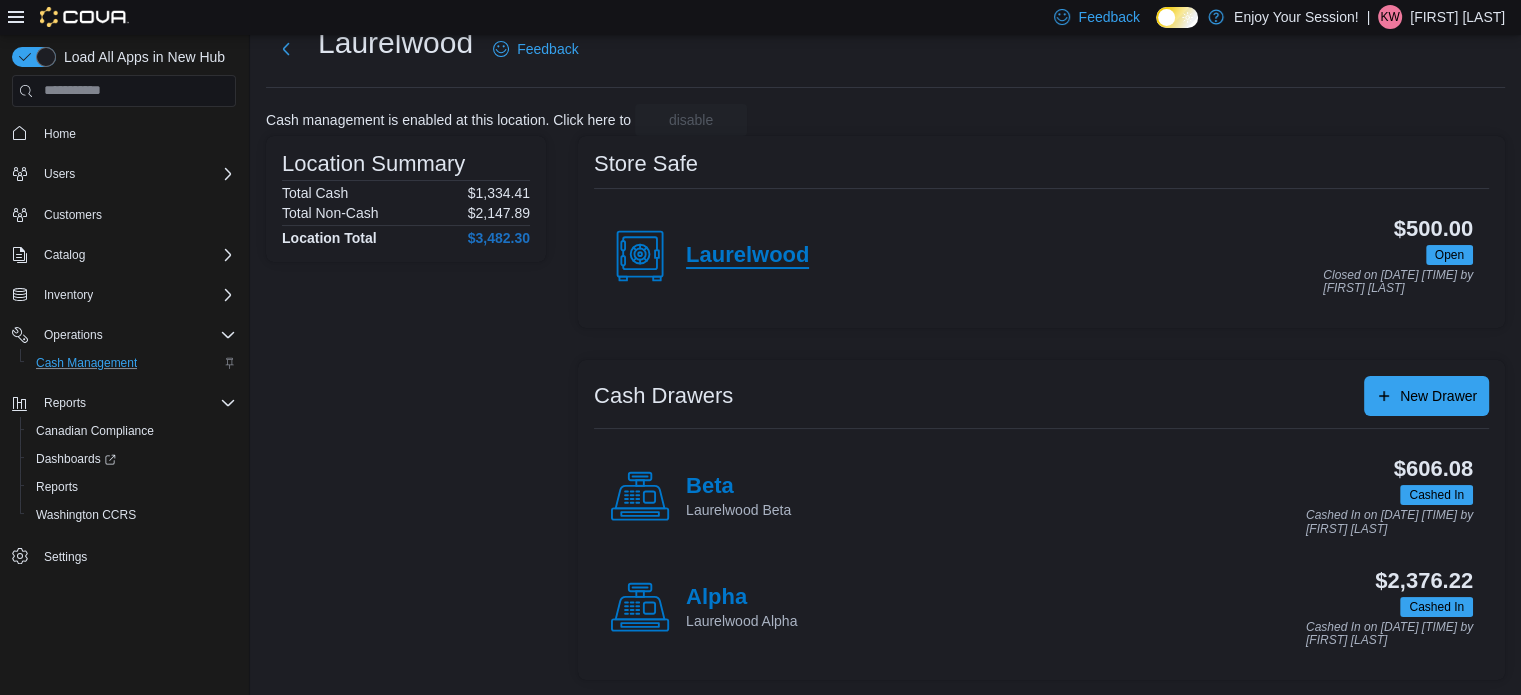 click on "Laurelwood" at bounding box center [747, 256] 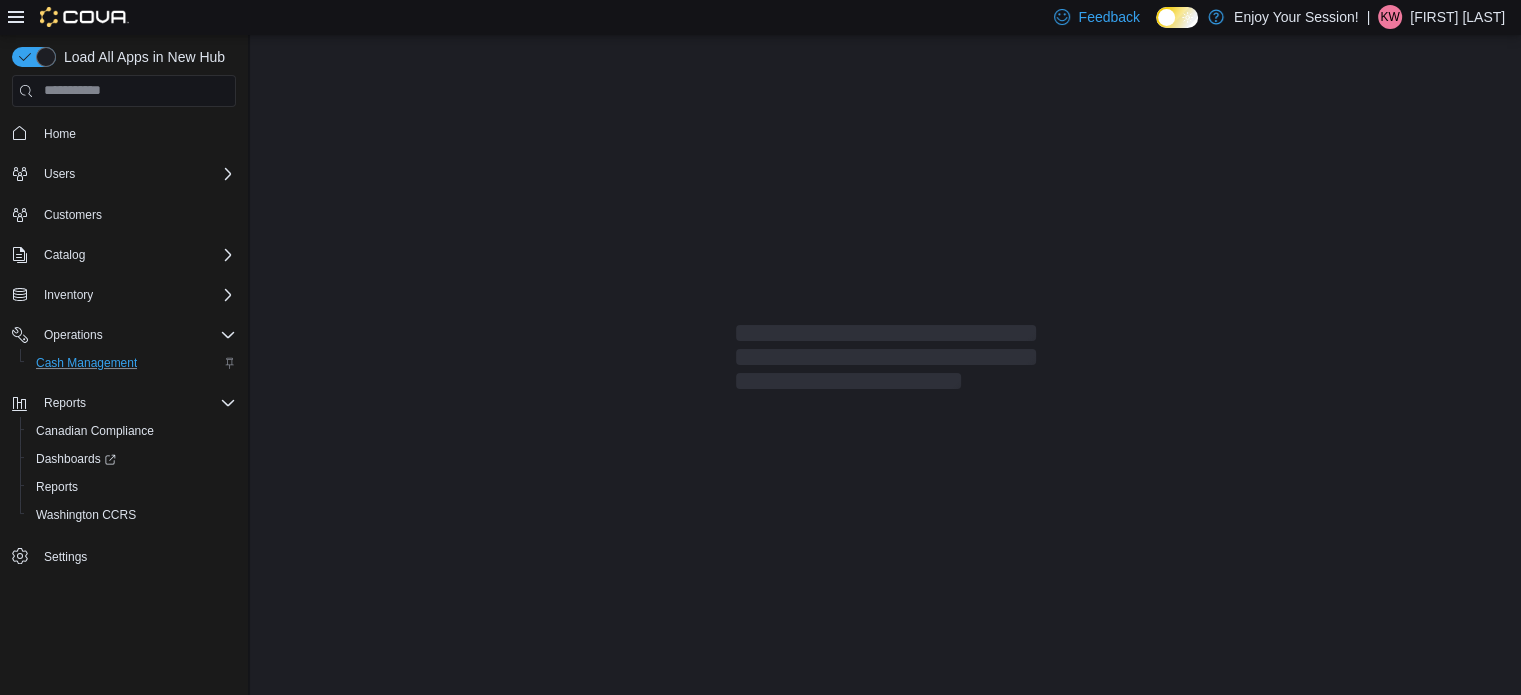 scroll, scrollTop: 0, scrollLeft: 0, axis: both 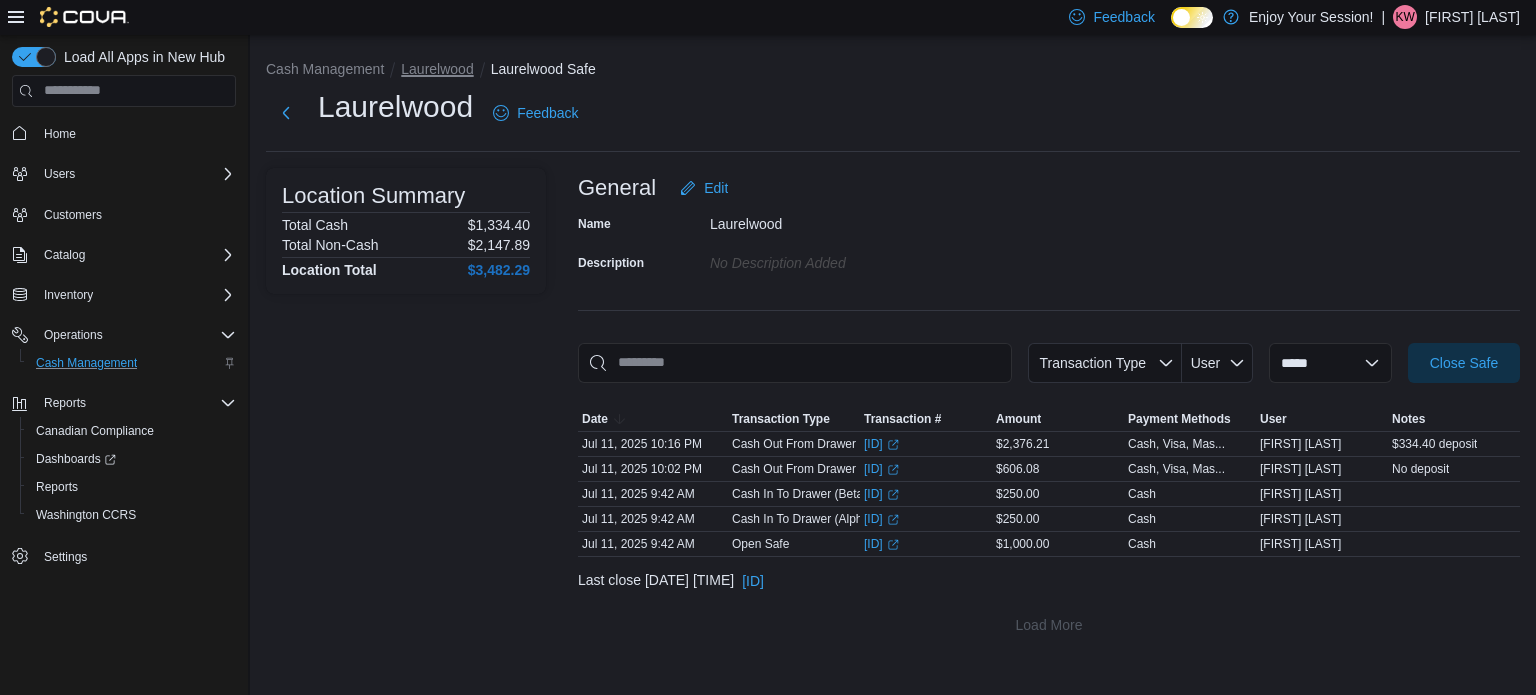 click on "Laurelwood" at bounding box center [437, 69] 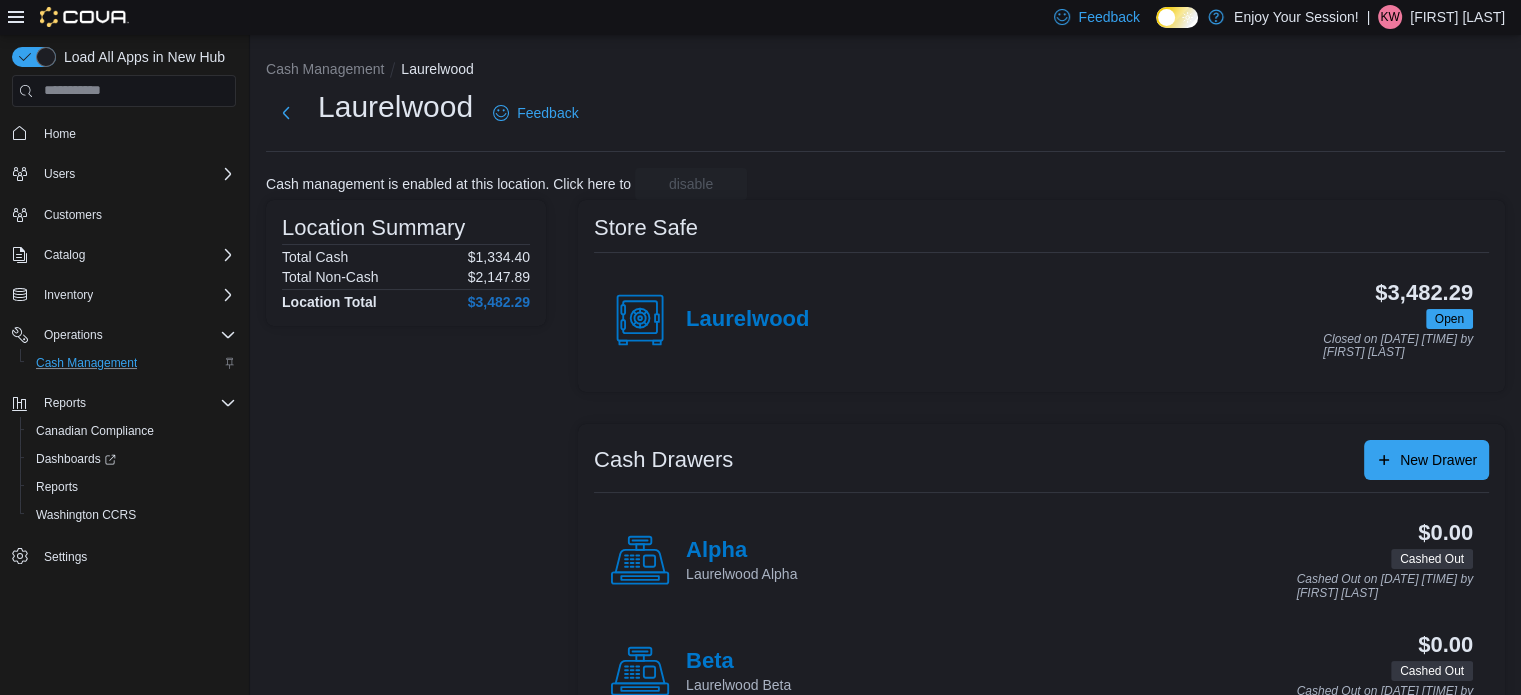 click on "$3,482.29" at bounding box center (1424, 293) 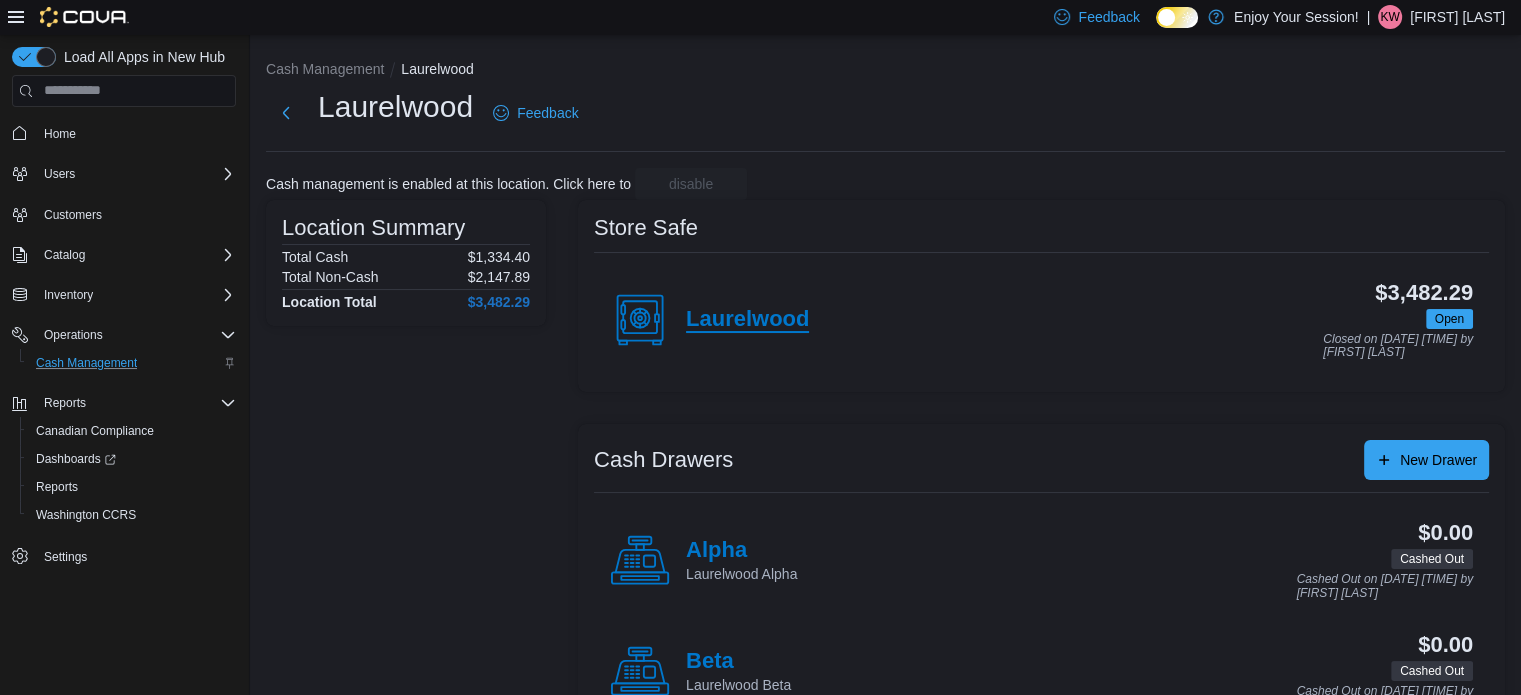 click on "Laurelwood" at bounding box center (747, 320) 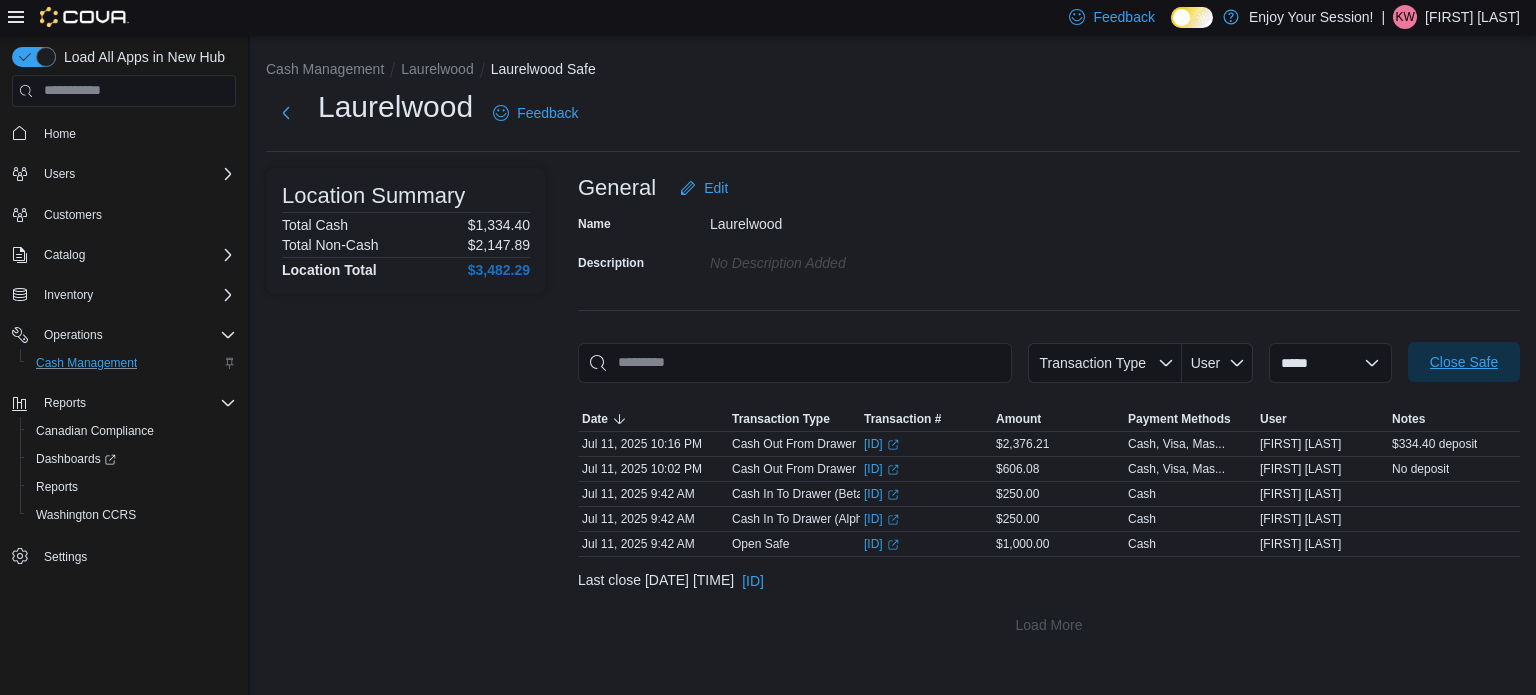 click on "Close Safe" at bounding box center [1464, 362] 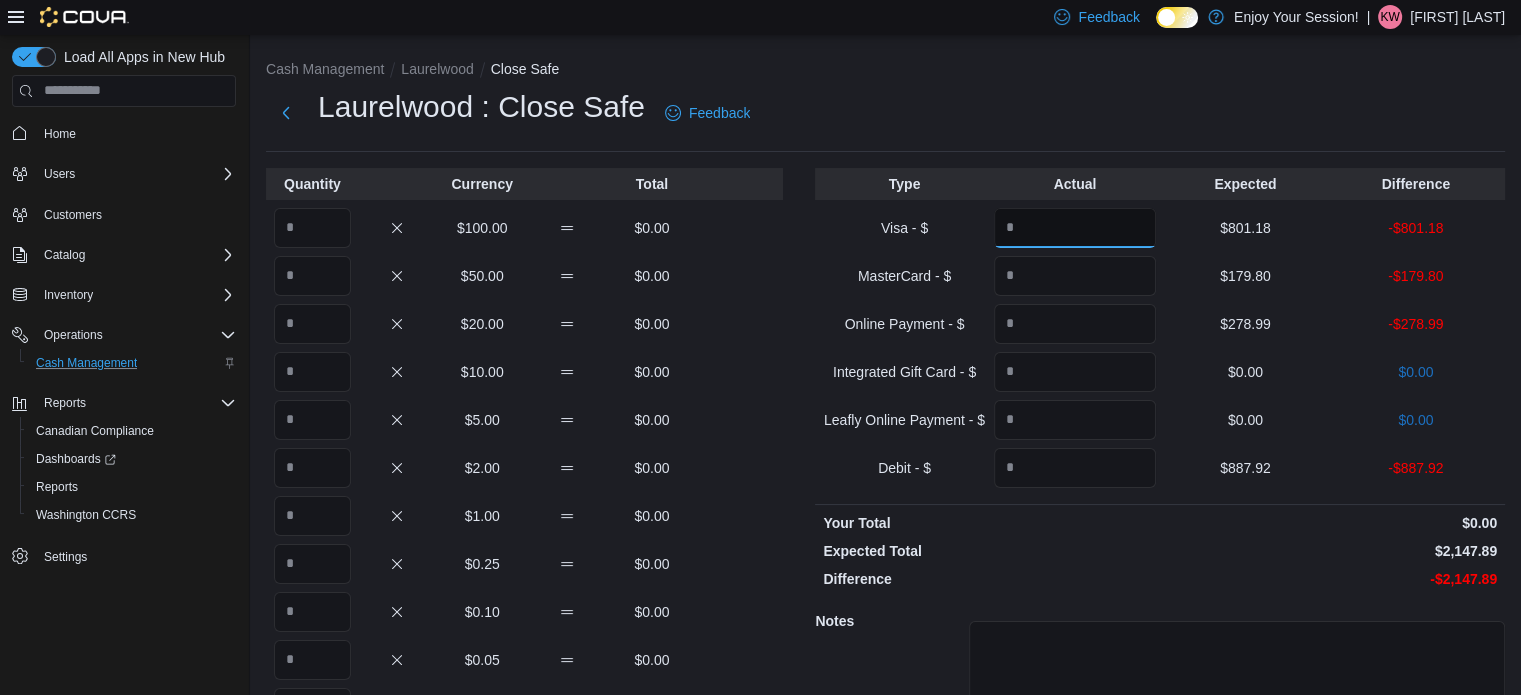 click at bounding box center [1075, 228] 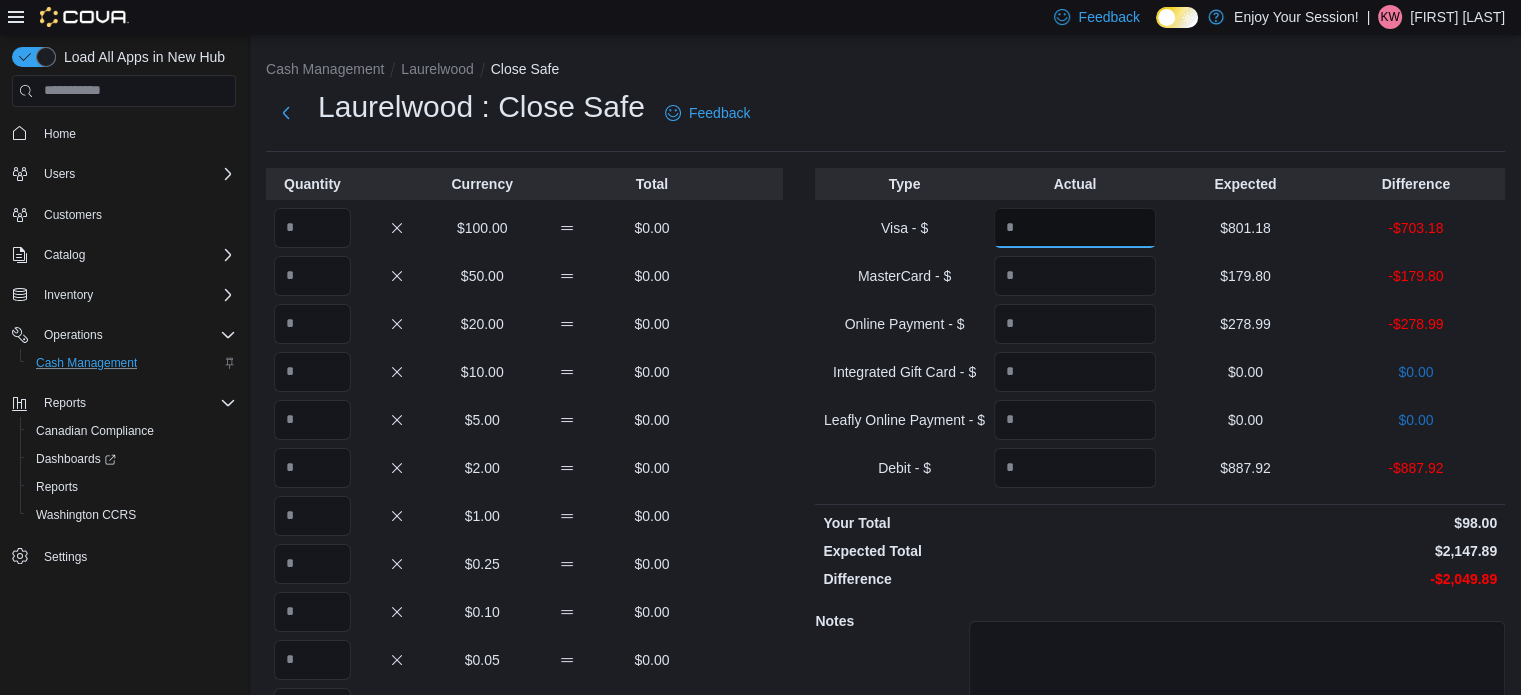 type on "*" 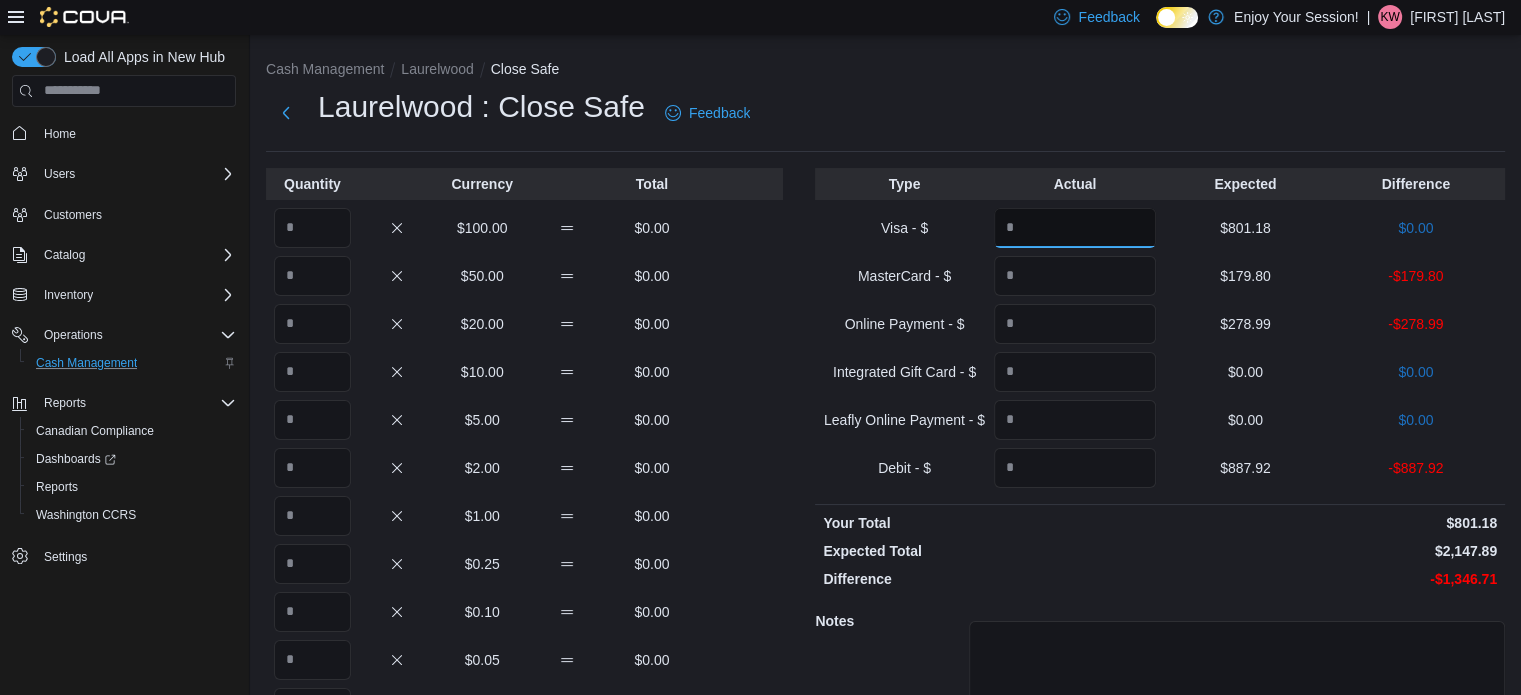 type on "******" 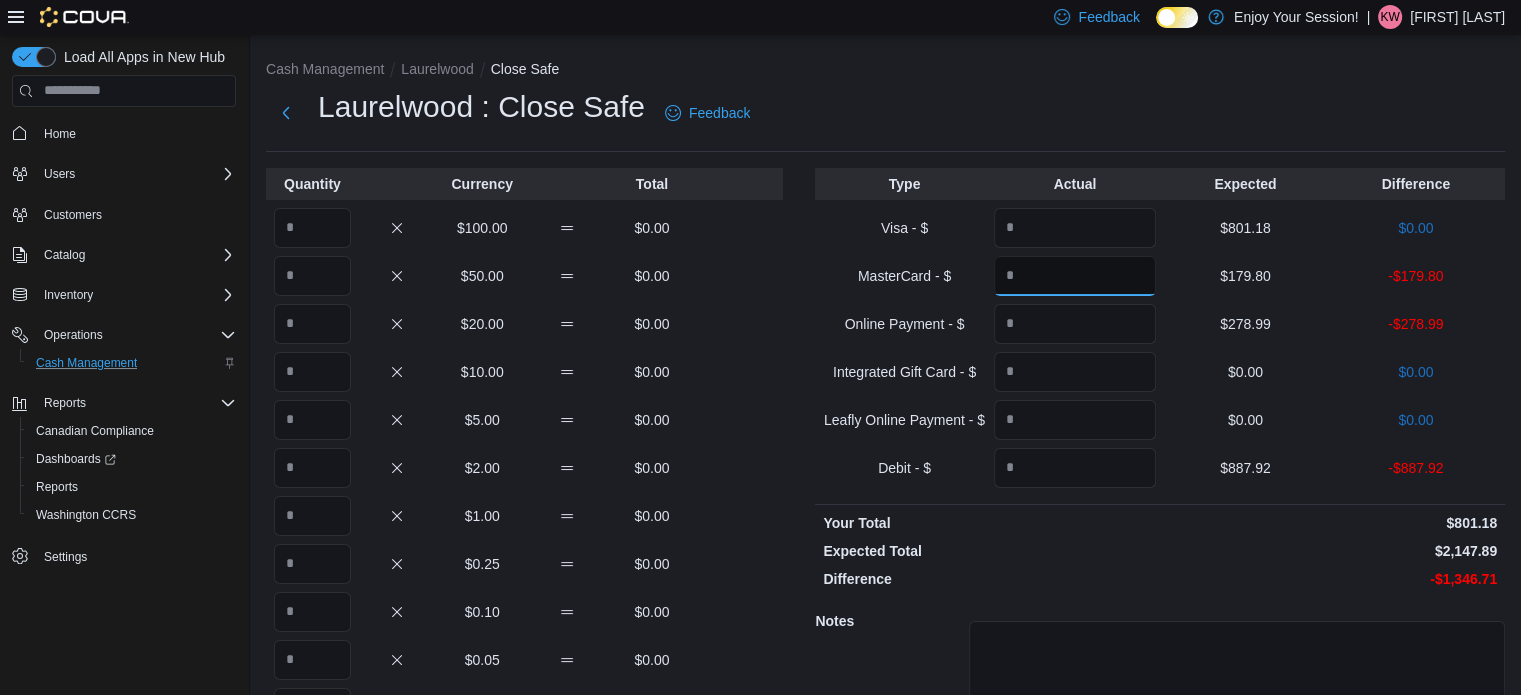 click at bounding box center [1075, 276] 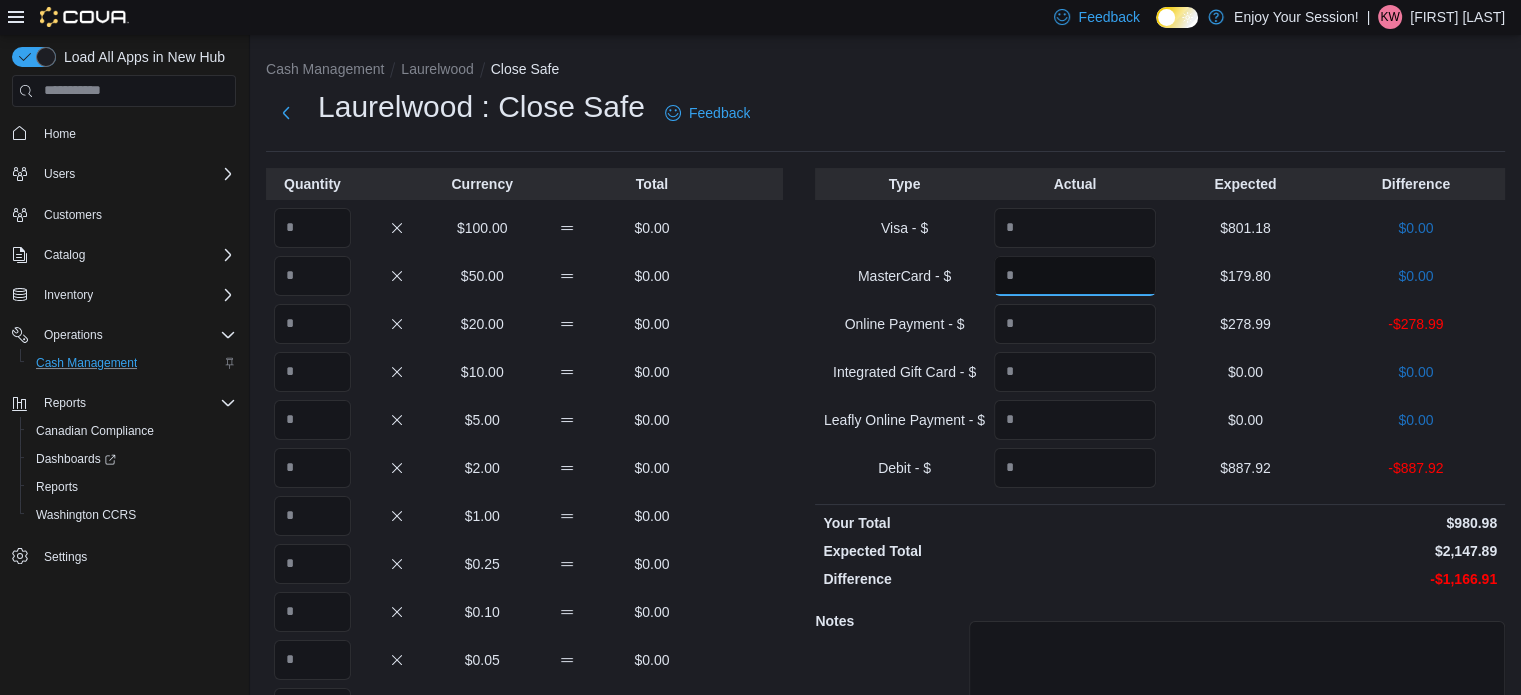 type on "******" 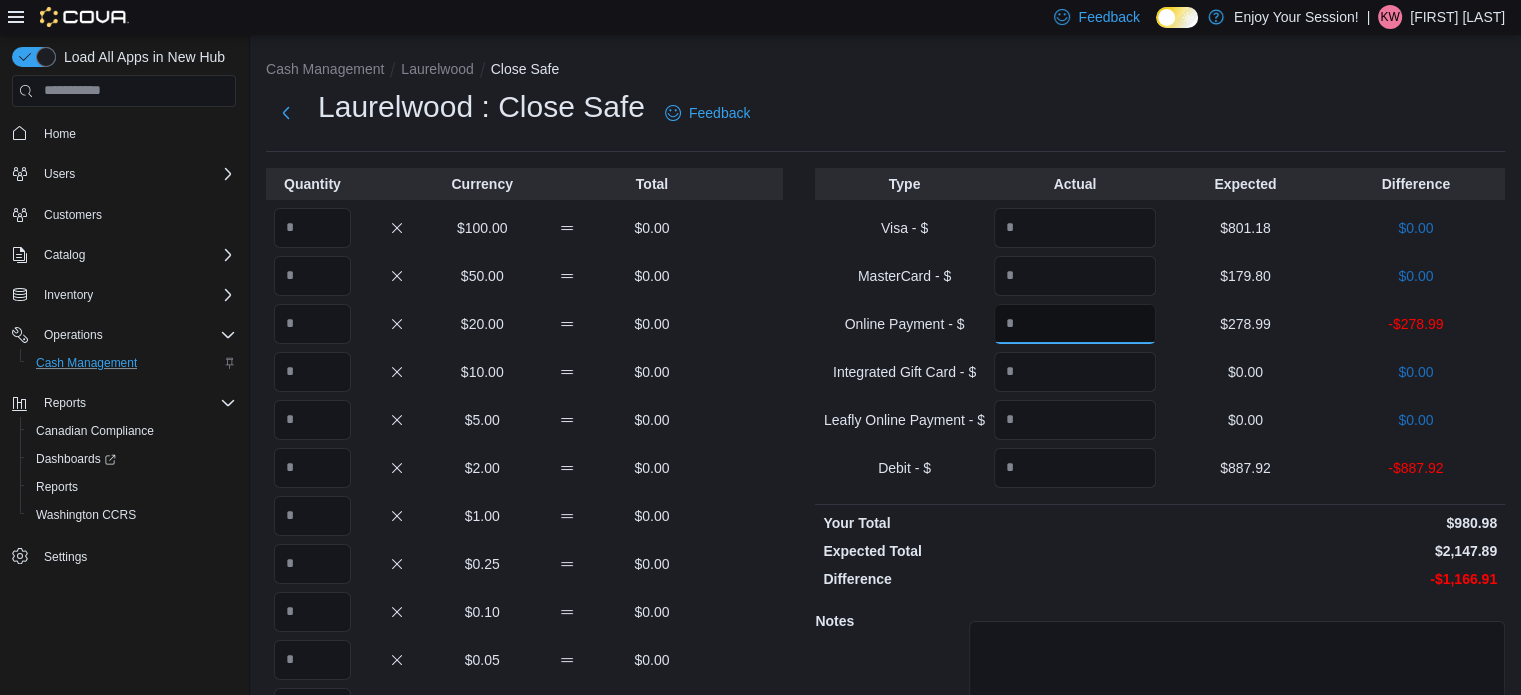 click at bounding box center (1075, 324) 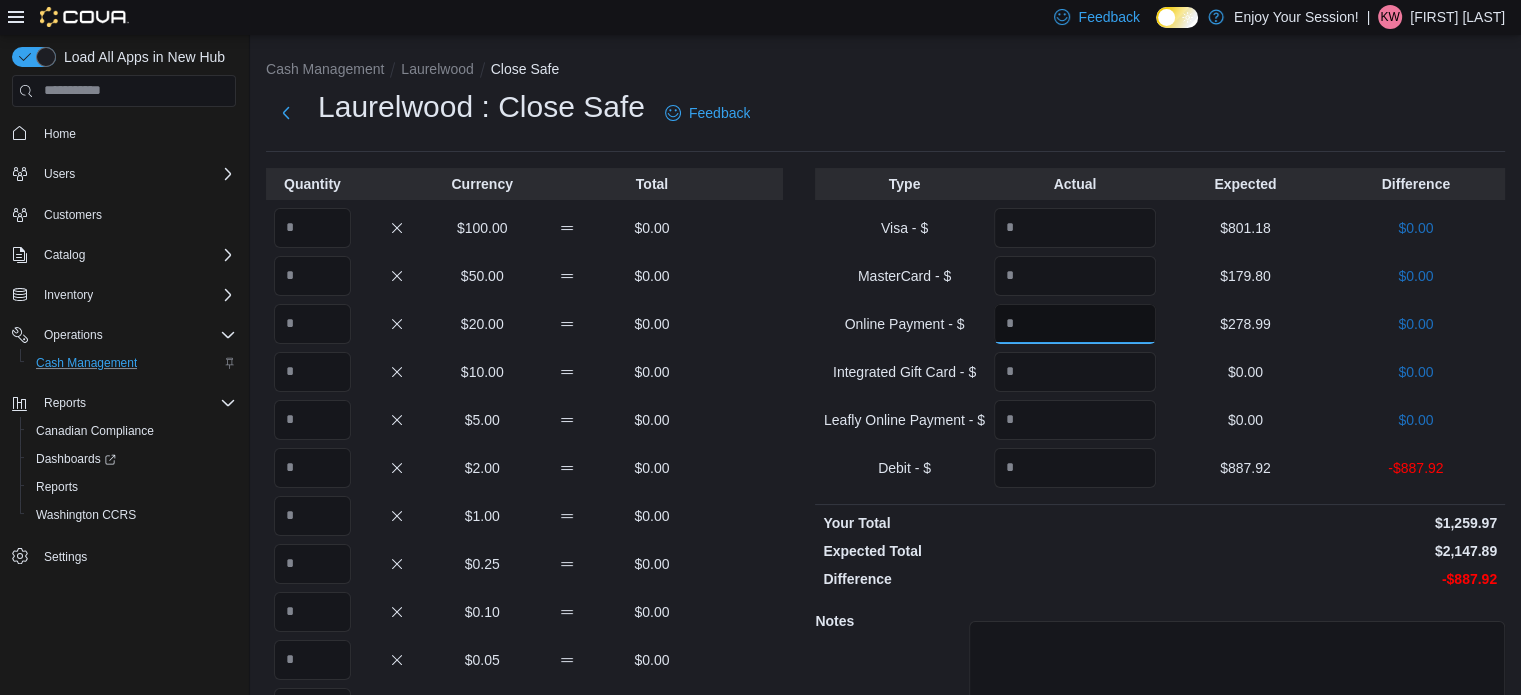 type on "******" 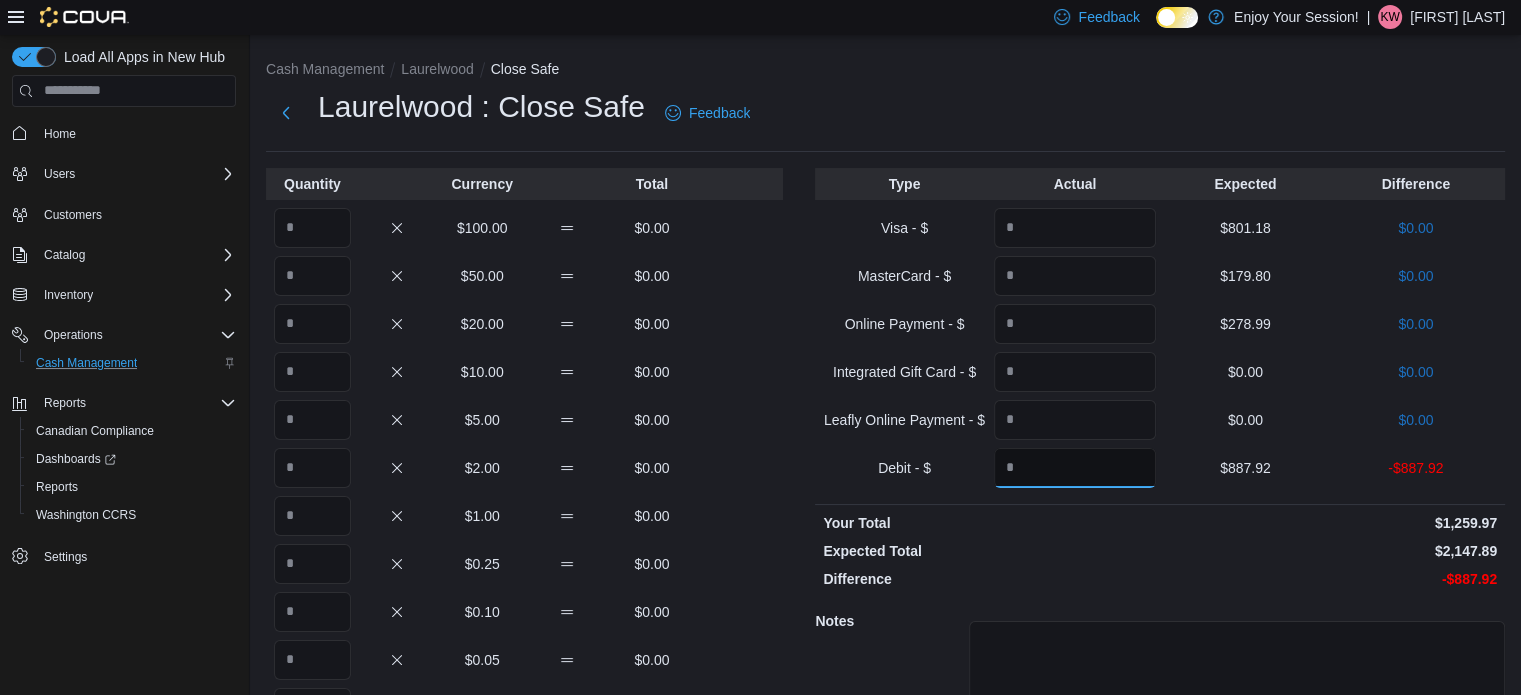 click at bounding box center [1075, 468] 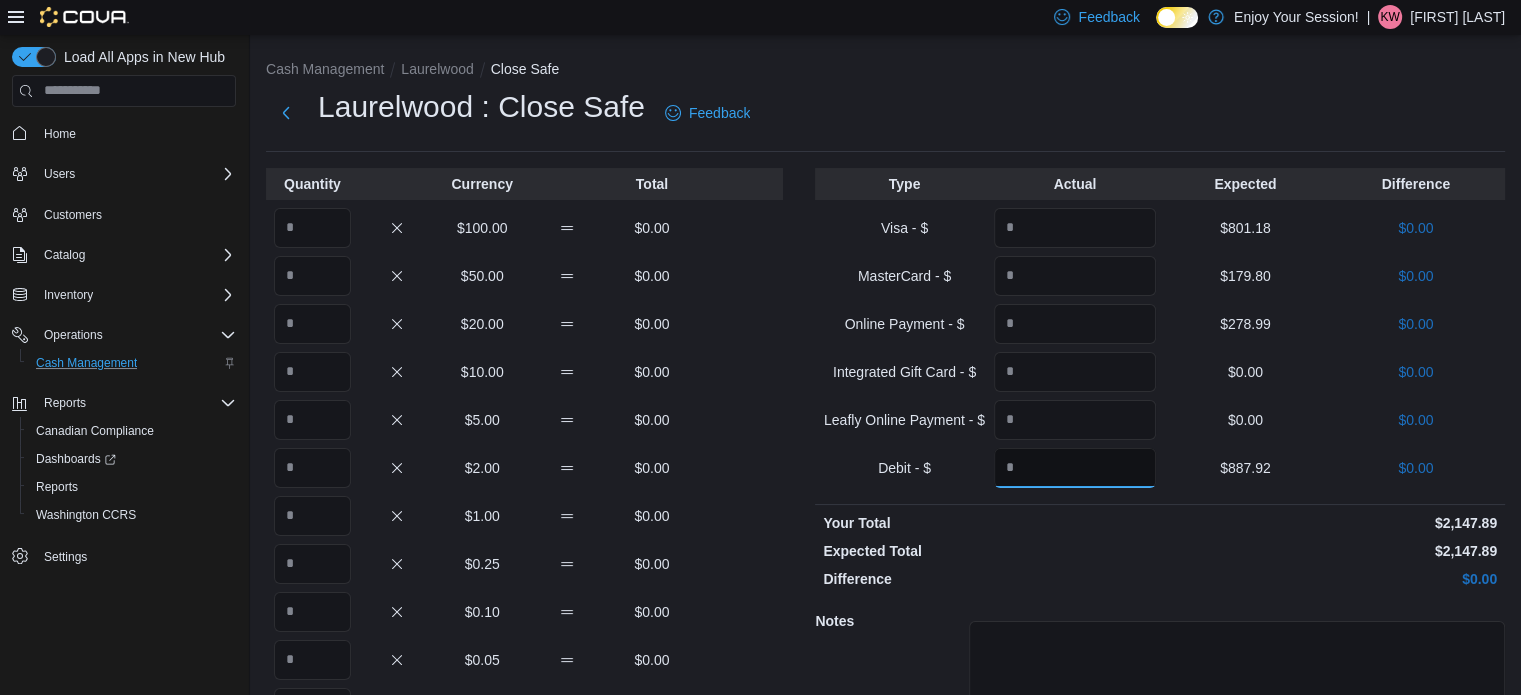 type on "******" 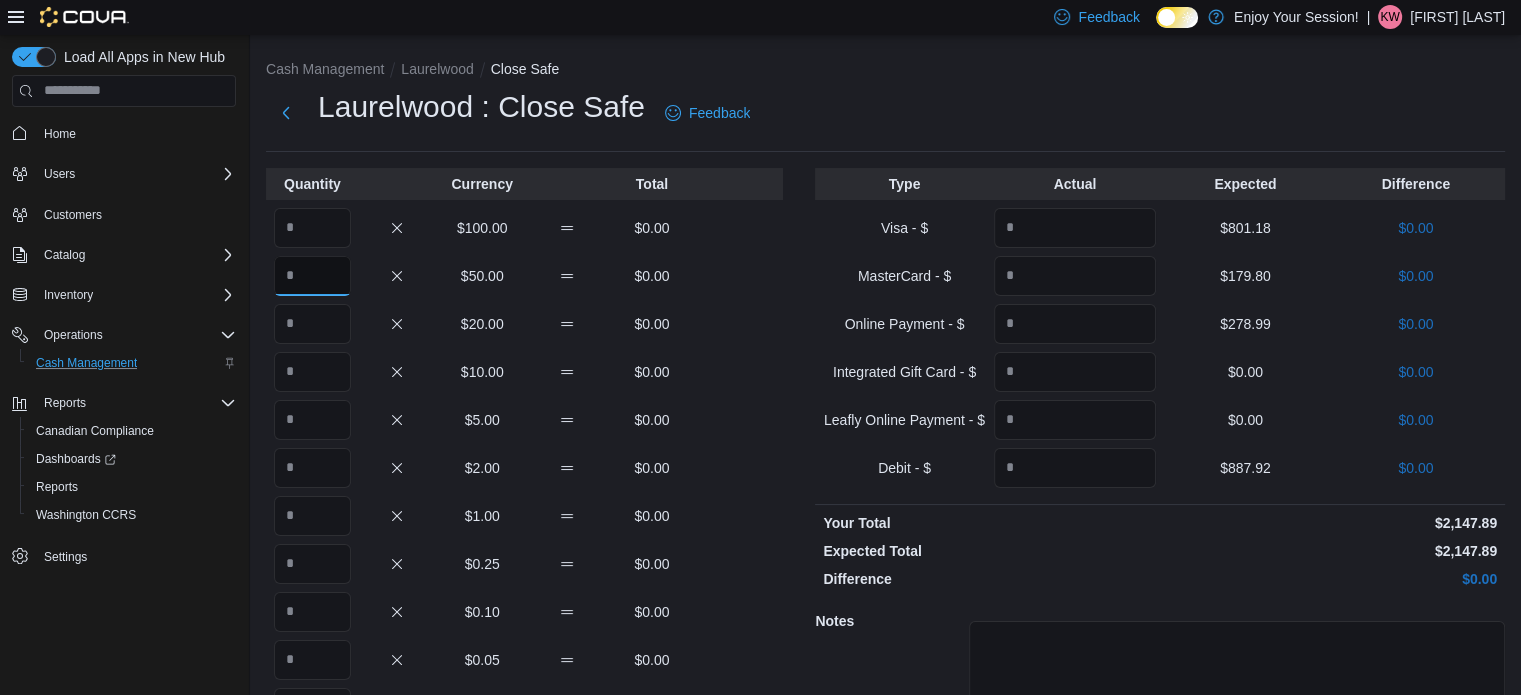 click at bounding box center (312, 276) 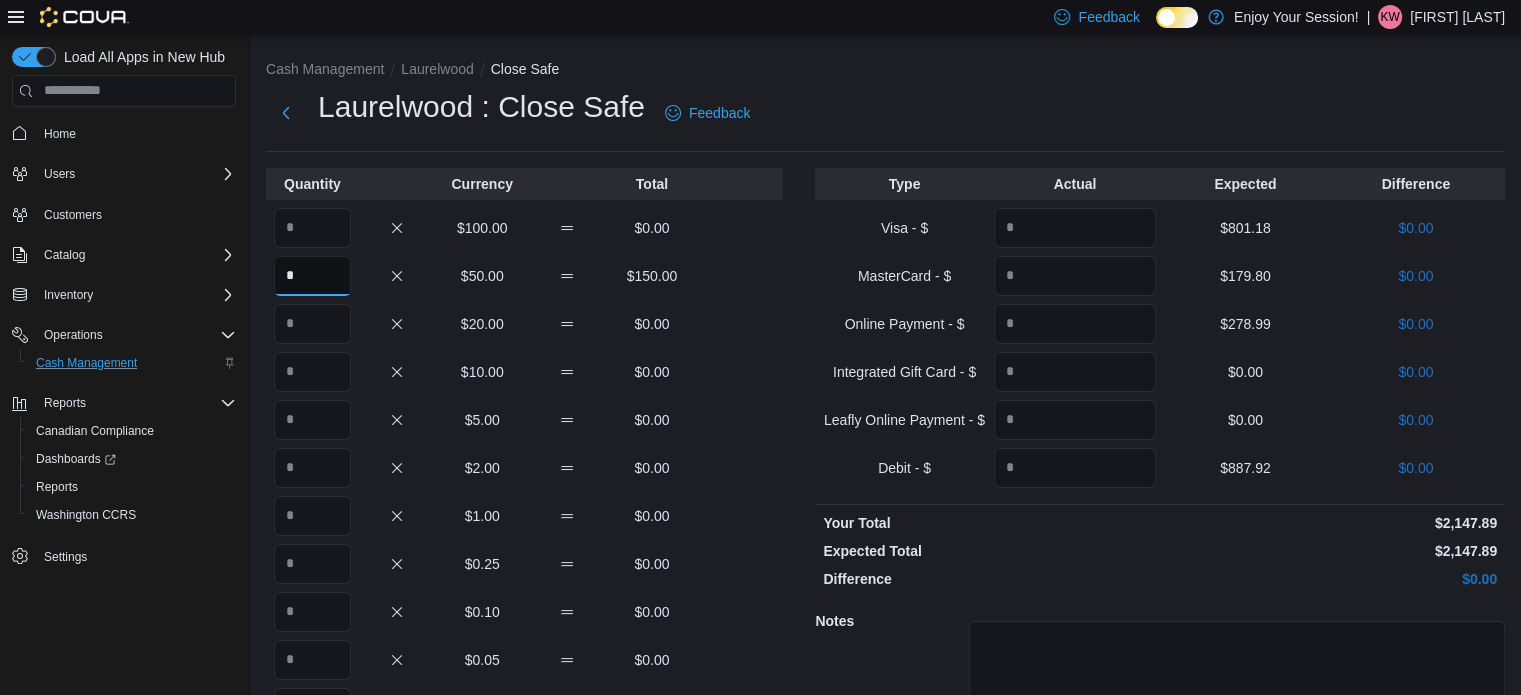 type on "*" 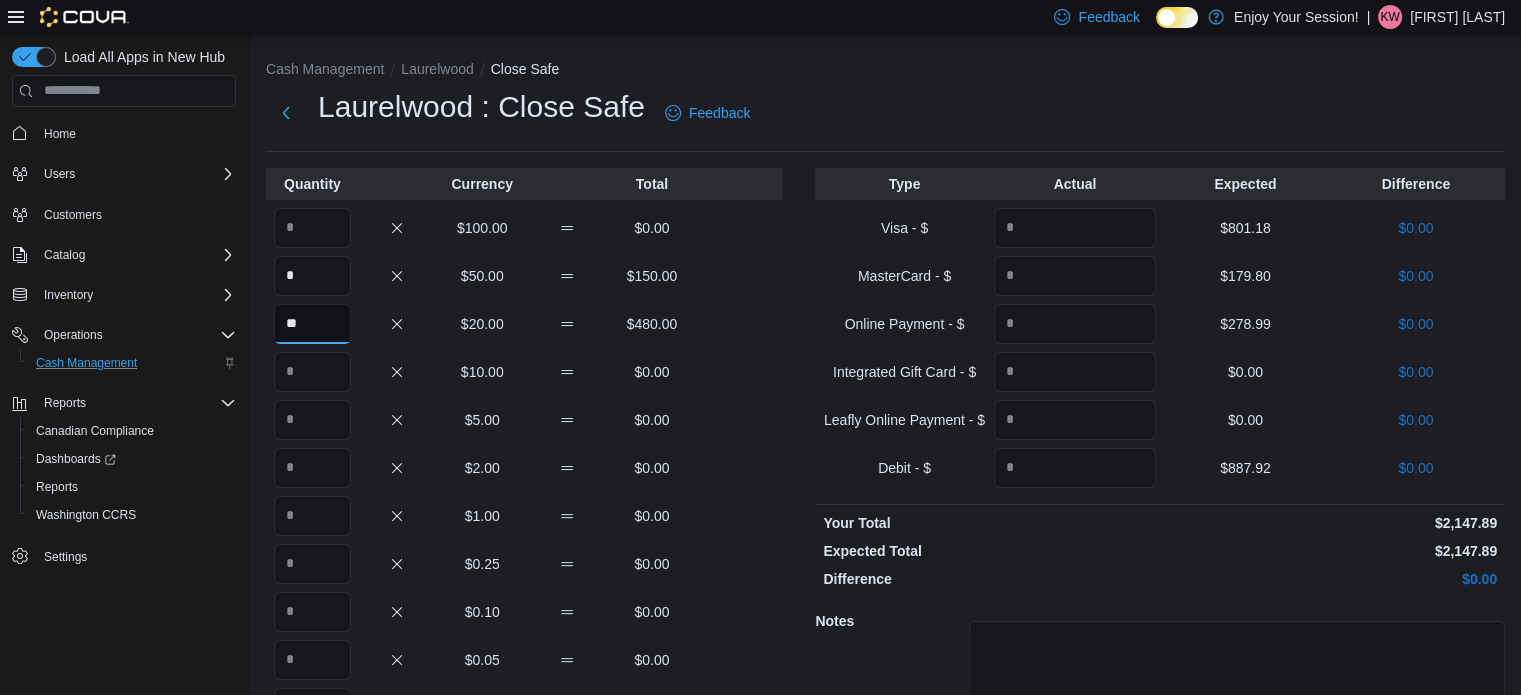 type on "**" 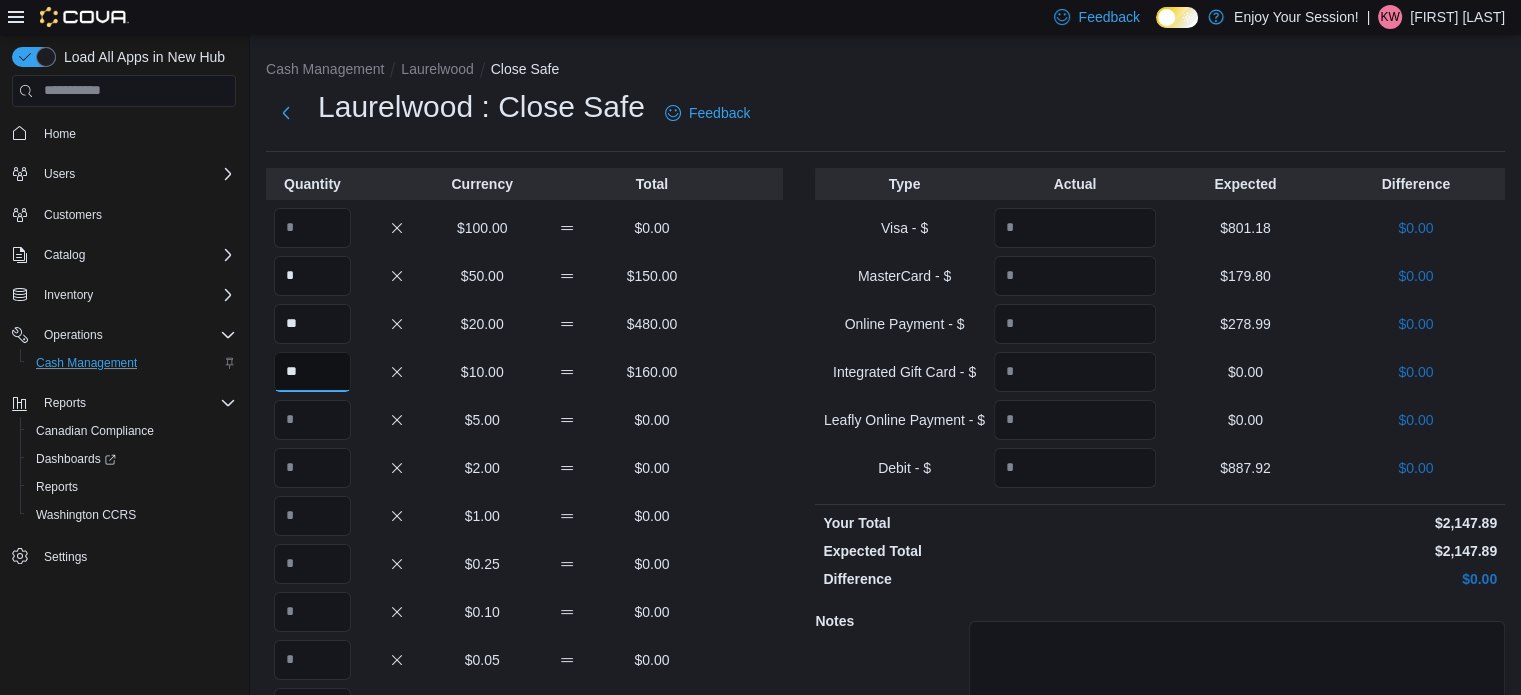 type on "**" 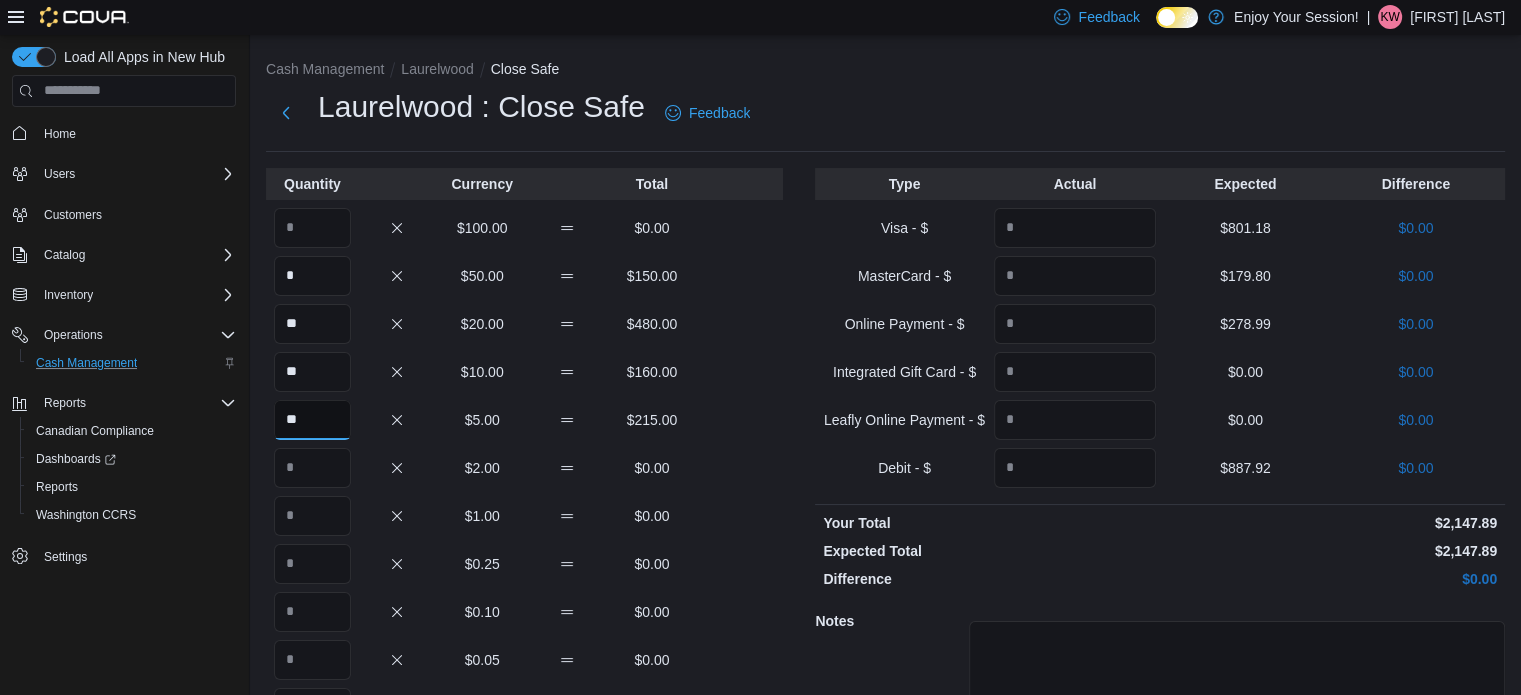 type on "**" 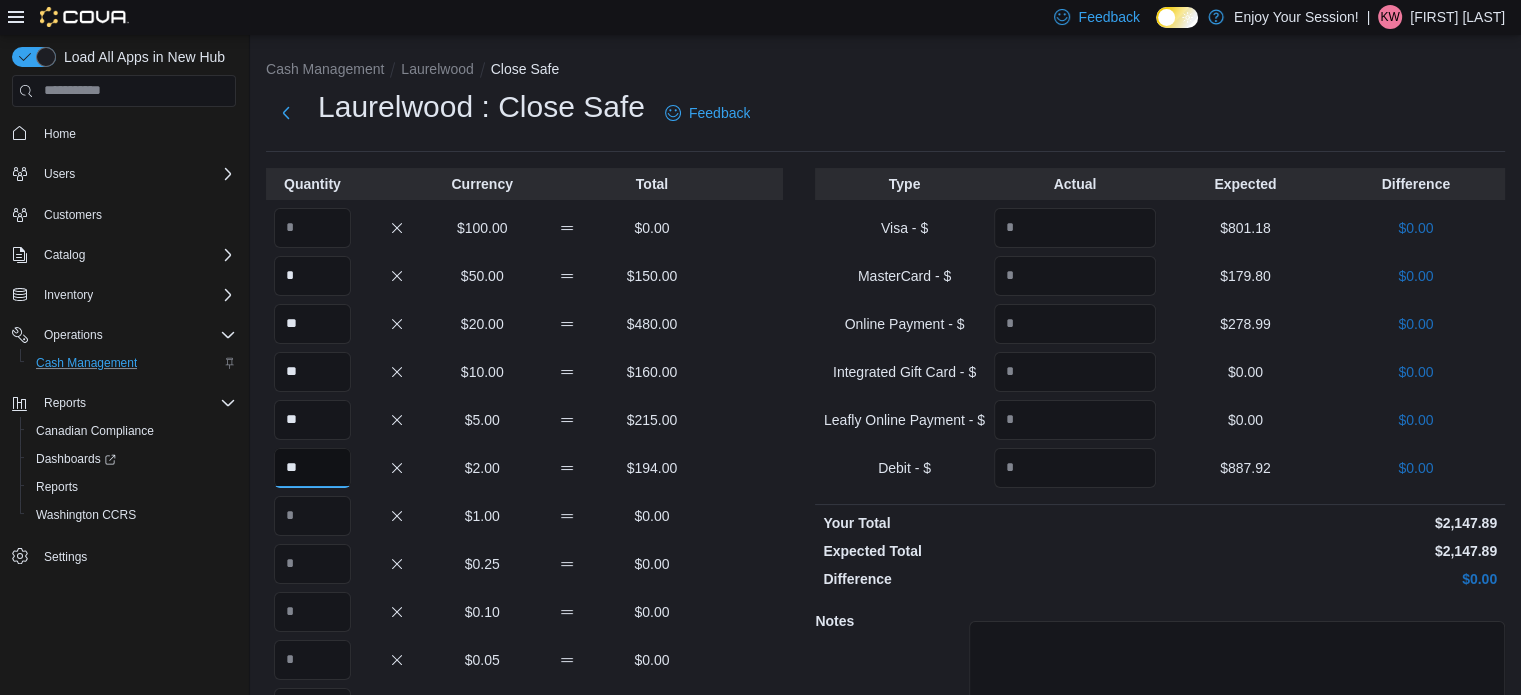 type on "**" 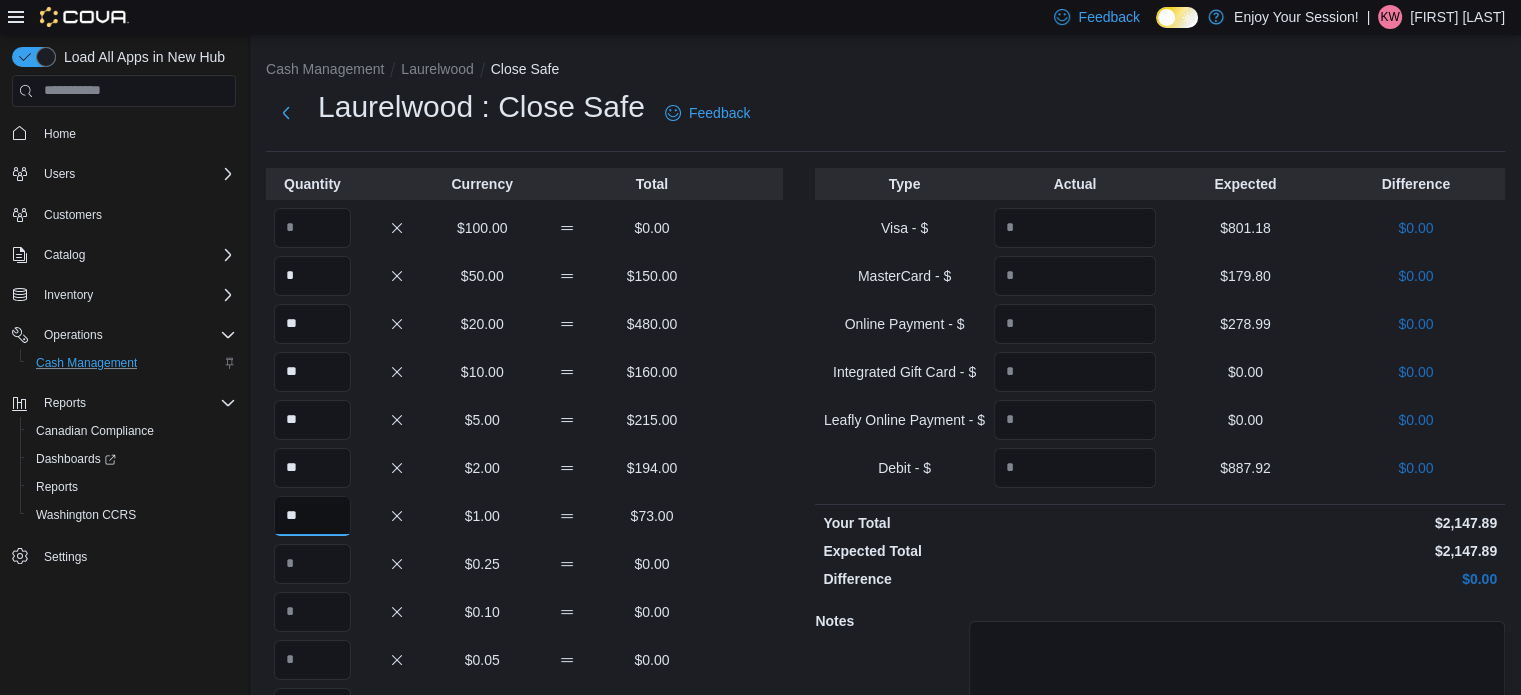 type on "**" 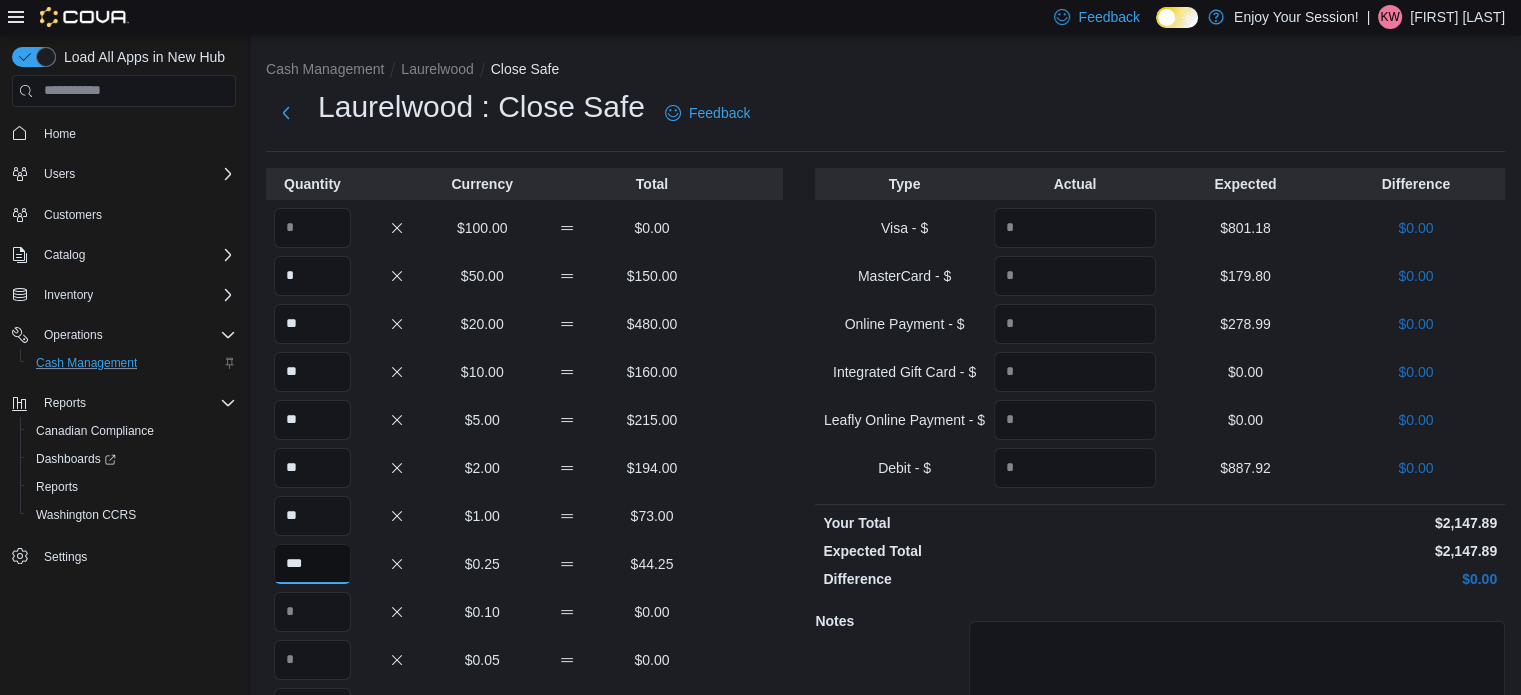 type on "***" 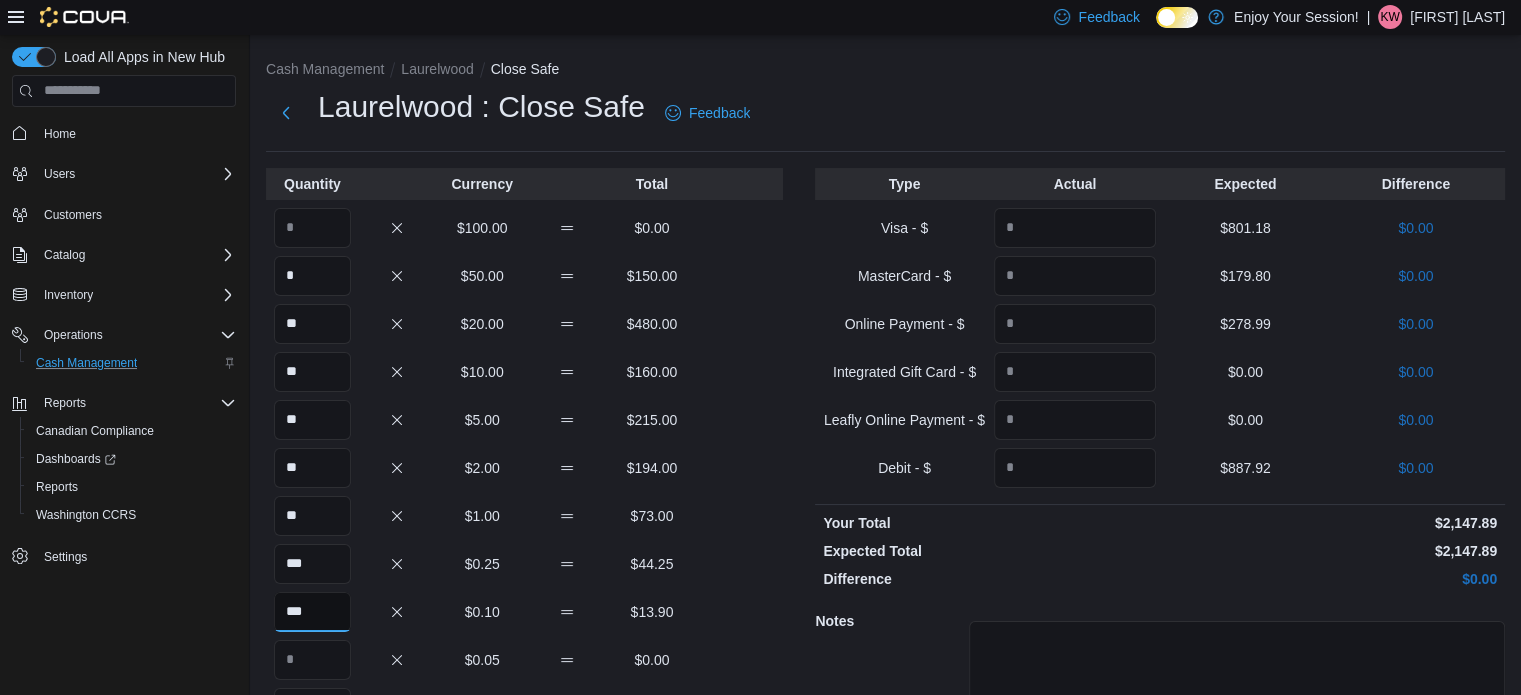 type on "***" 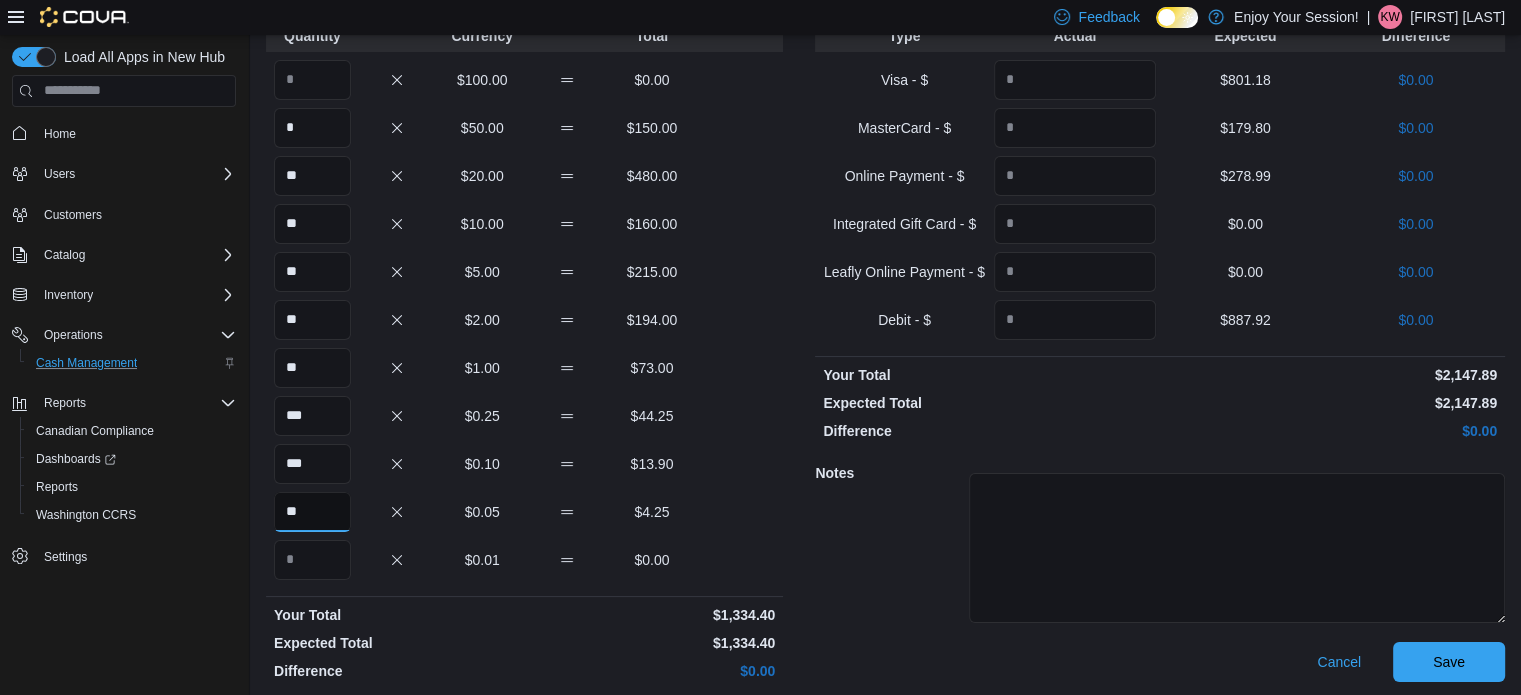 scroll, scrollTop: 157, scrollLeft: 0, axis: vertical 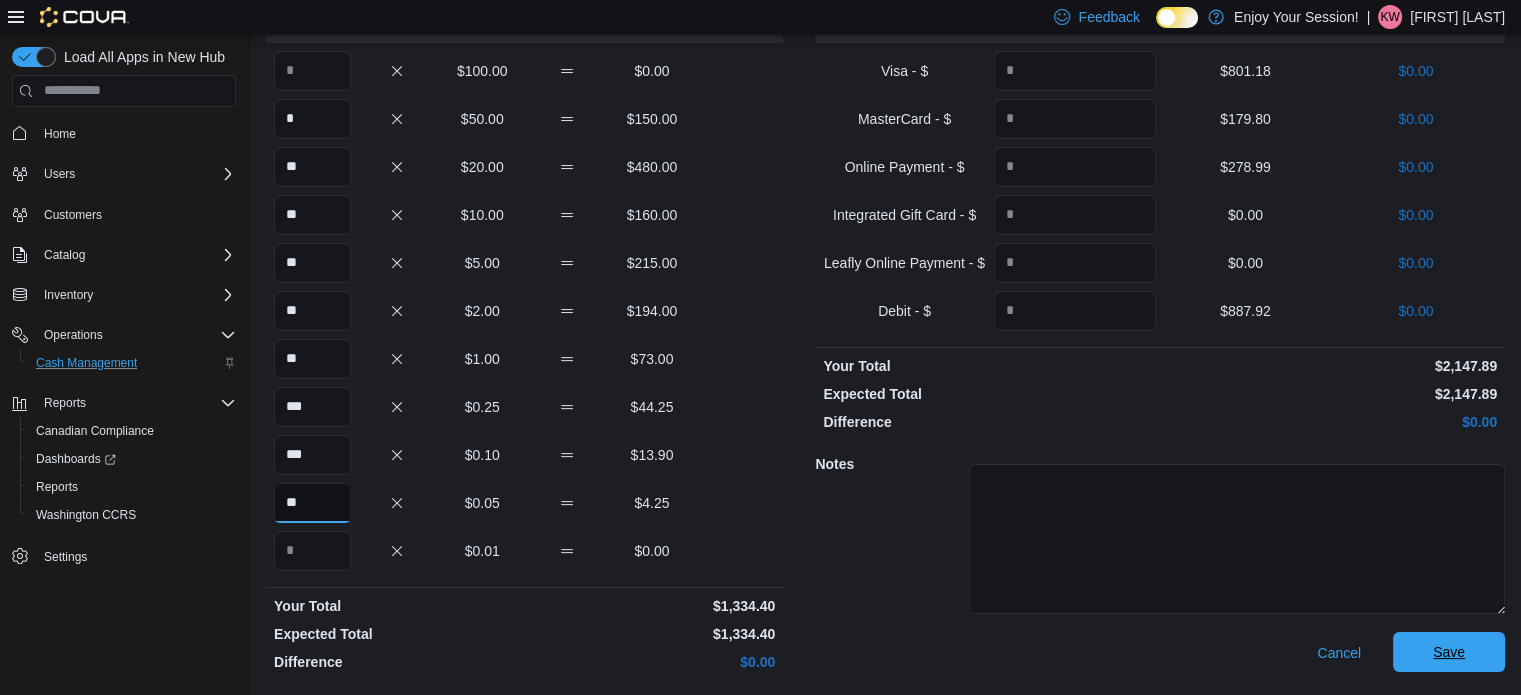 type on "**" 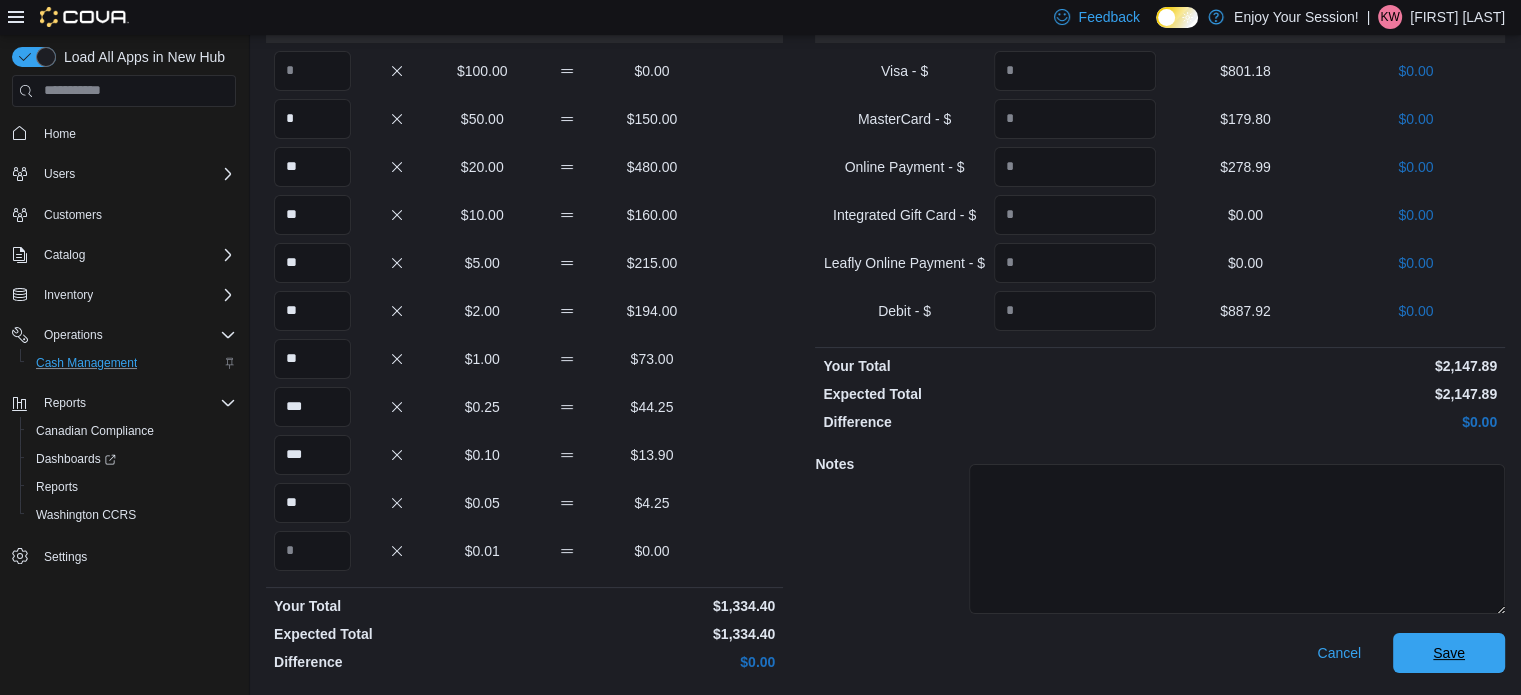 drag, startPoint x: 1504, startPoint y: 651, endPoint x: 1477, endPoint y: 655, distance: 27.294687 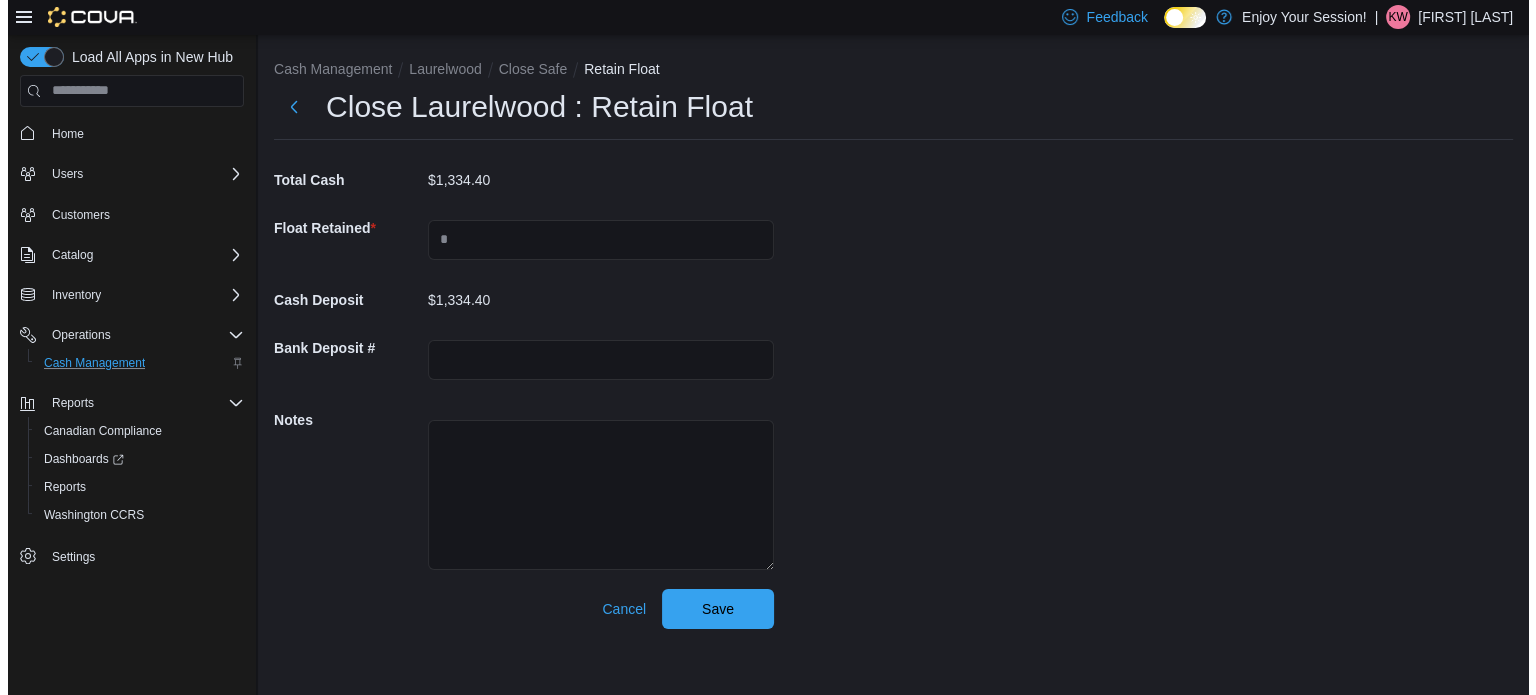 scroll, scrollTop: 0, scrollLeft: 0, axis: both 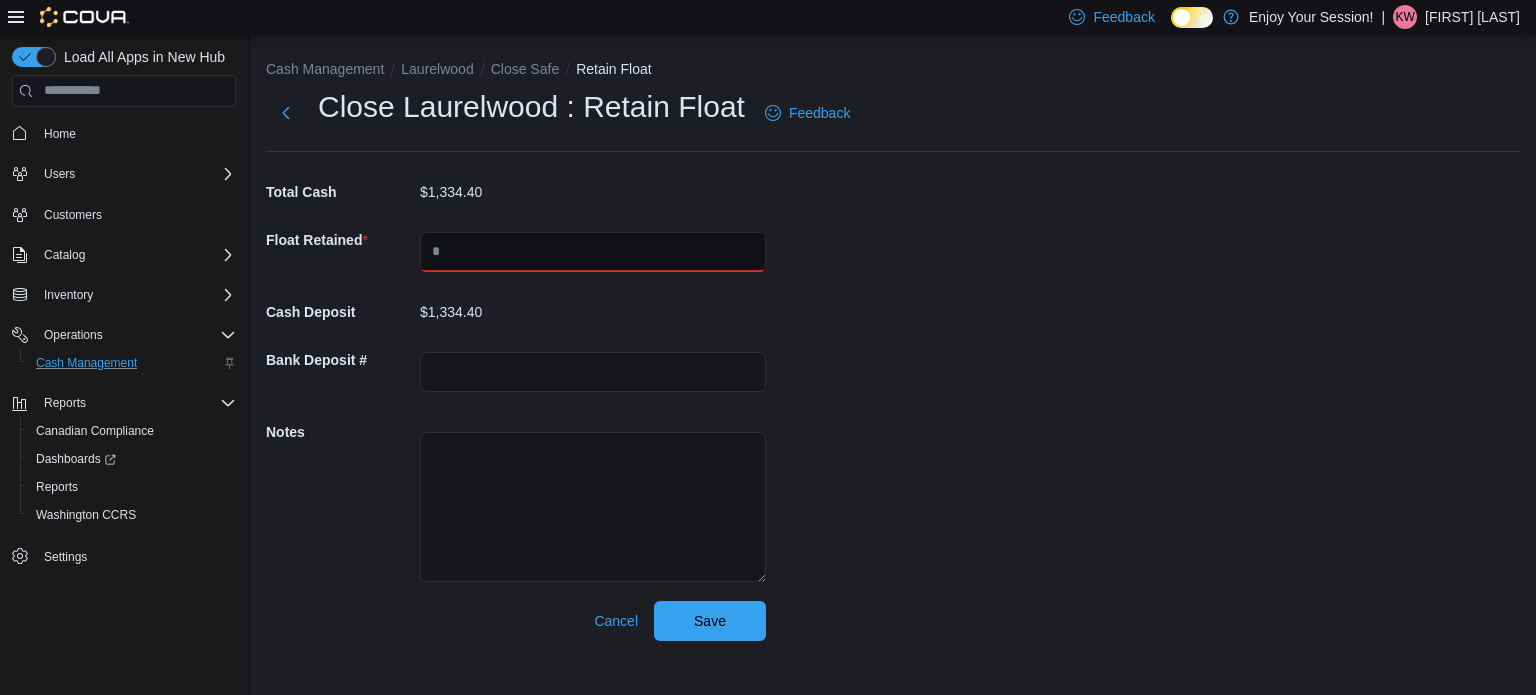 click at bounding box center [593, 252] 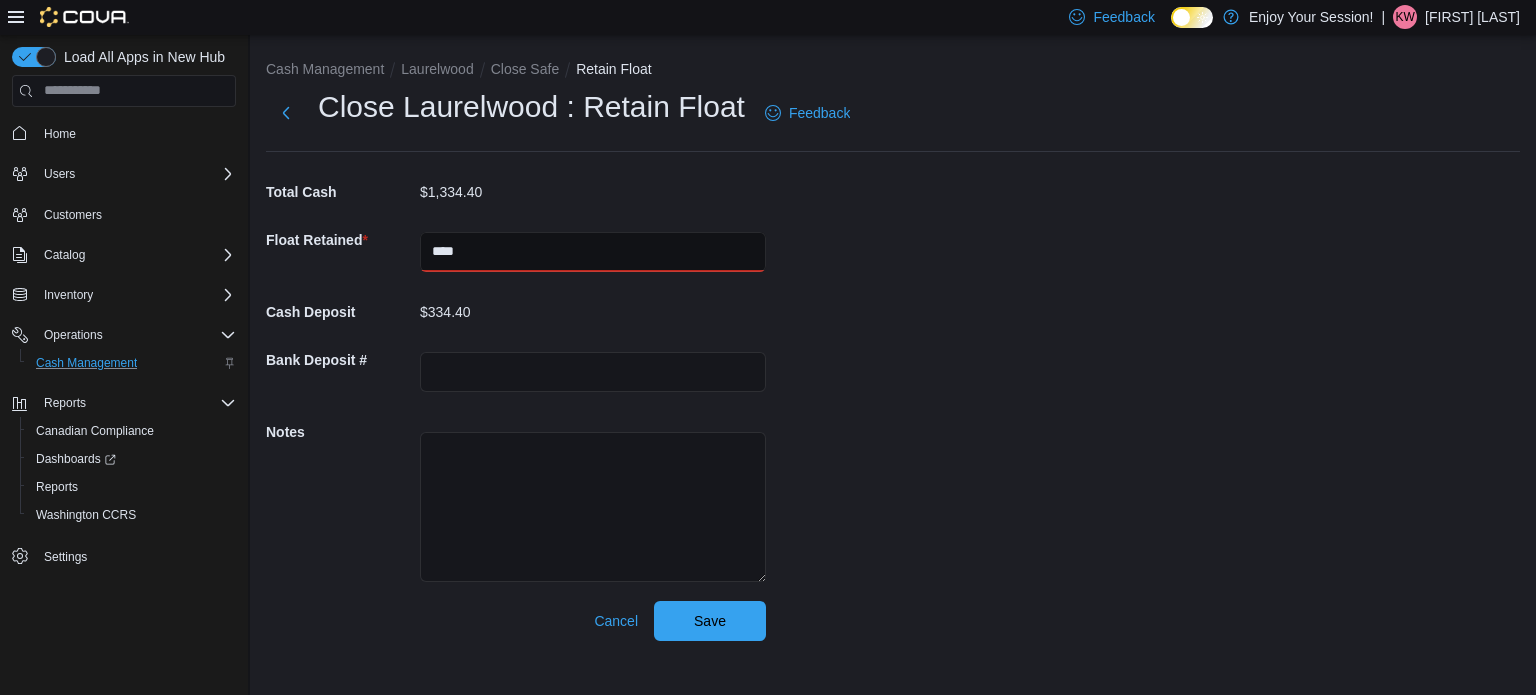 type on "*******" 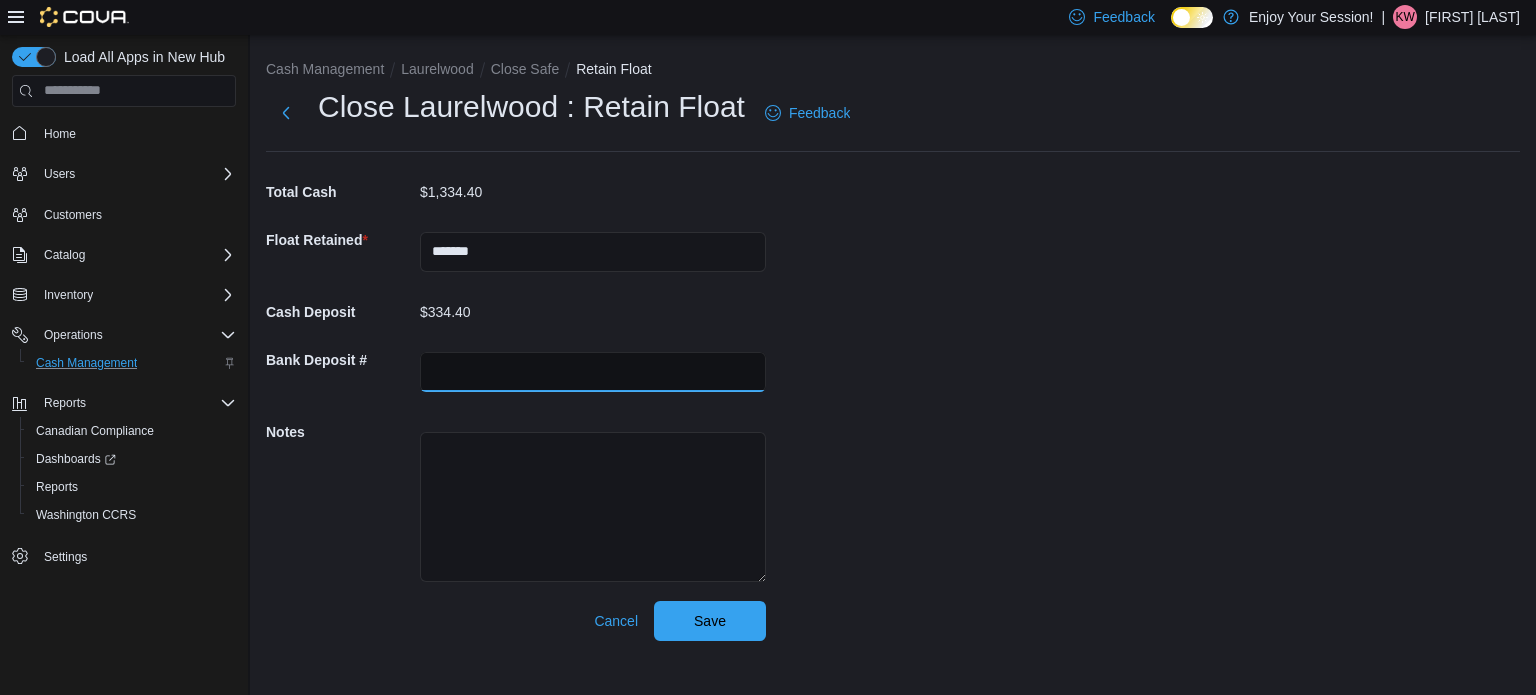 click at bounding box center [593, 372] 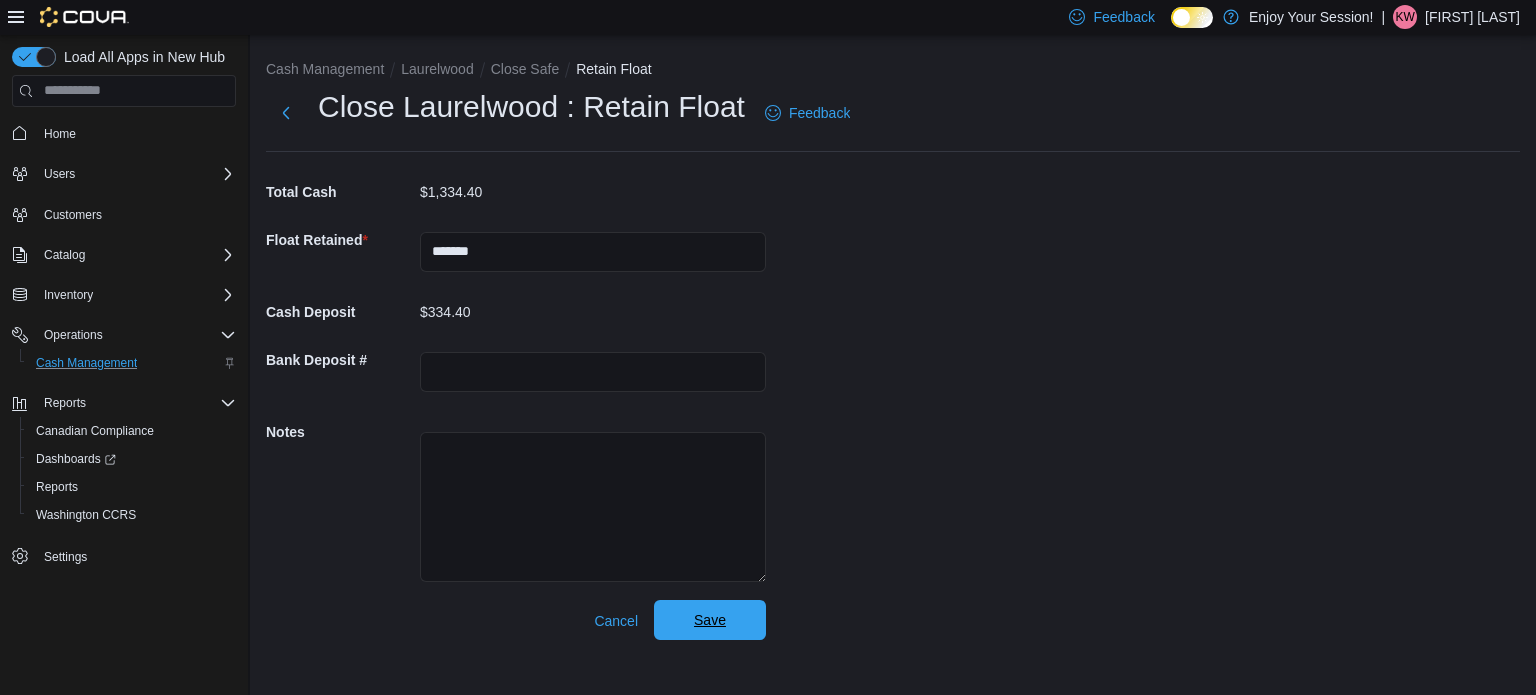click on "Save" at bounding box center (710, 620) 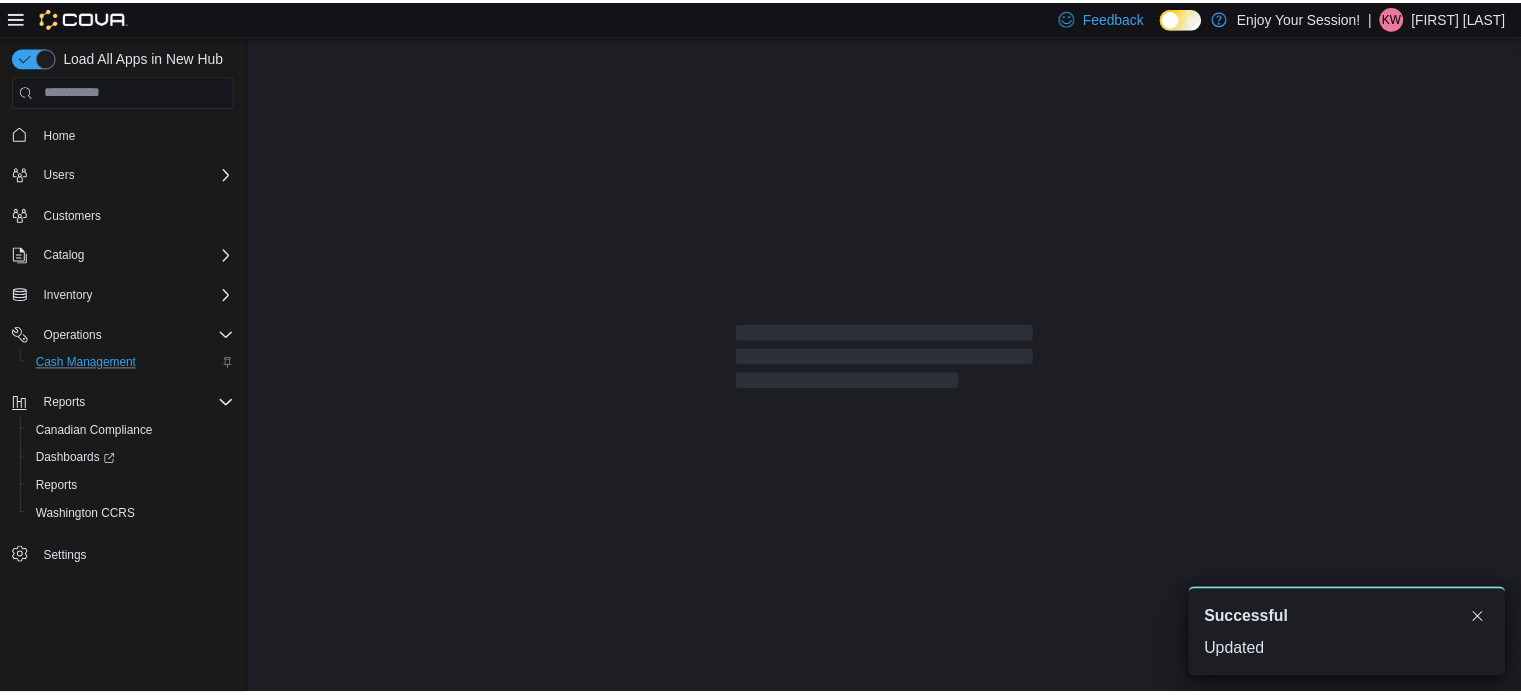 scroll, scrollTop: 0, scrollLeft: 0, axis: both 